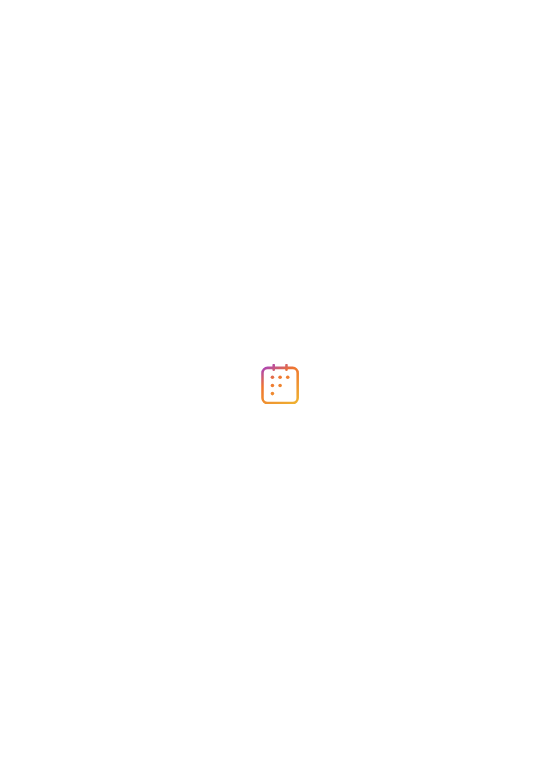 scroll, scrollTop: 0, scrollLeft: 0, axis: both 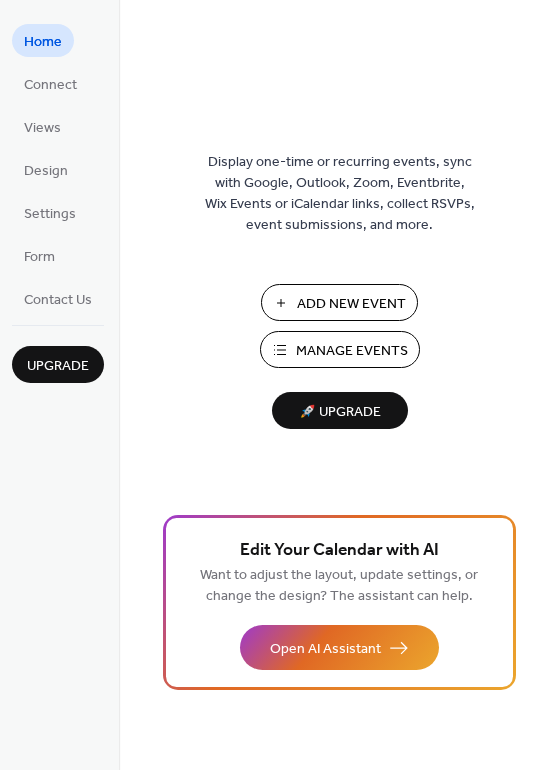 click on "Add New Event" at bounding box center (351, 304) 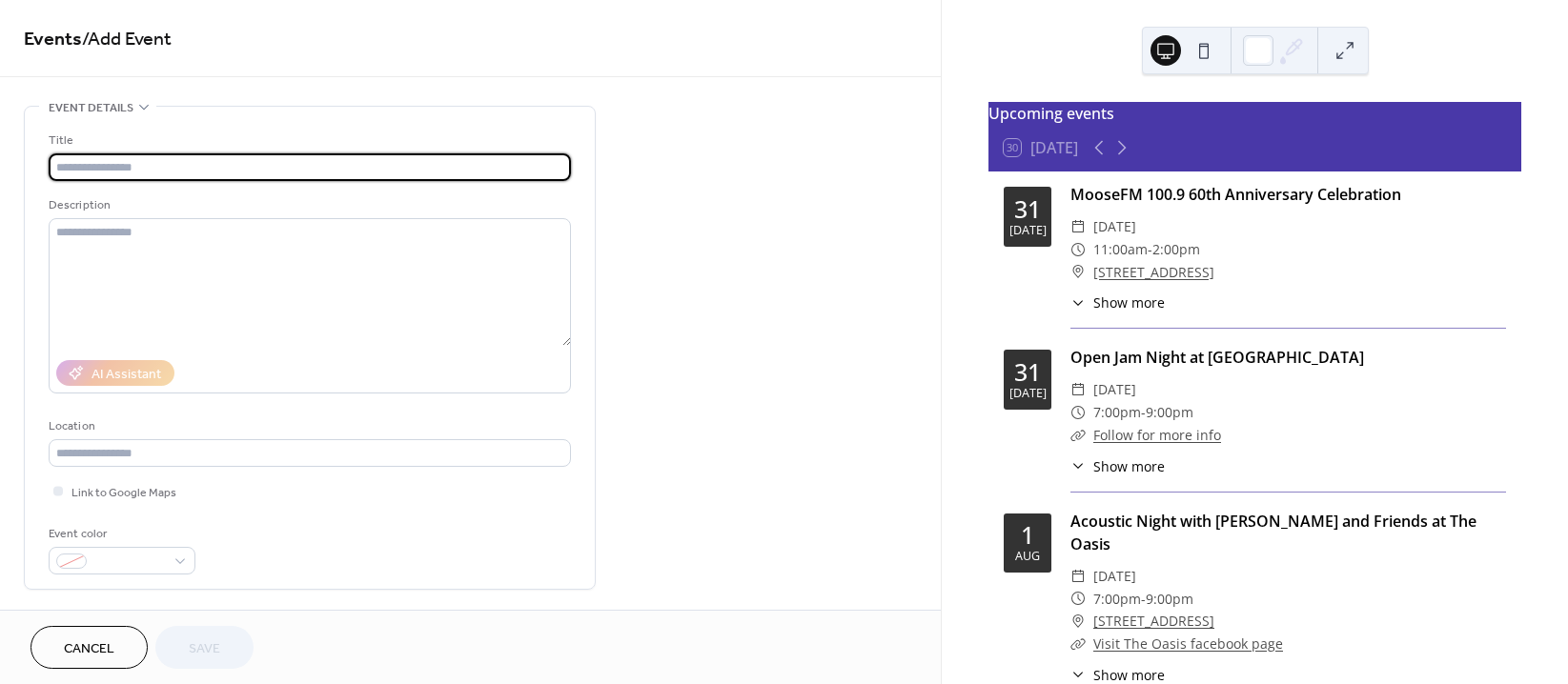 scroll, scrollTop: 0, scrollLeft: 0, axis: both 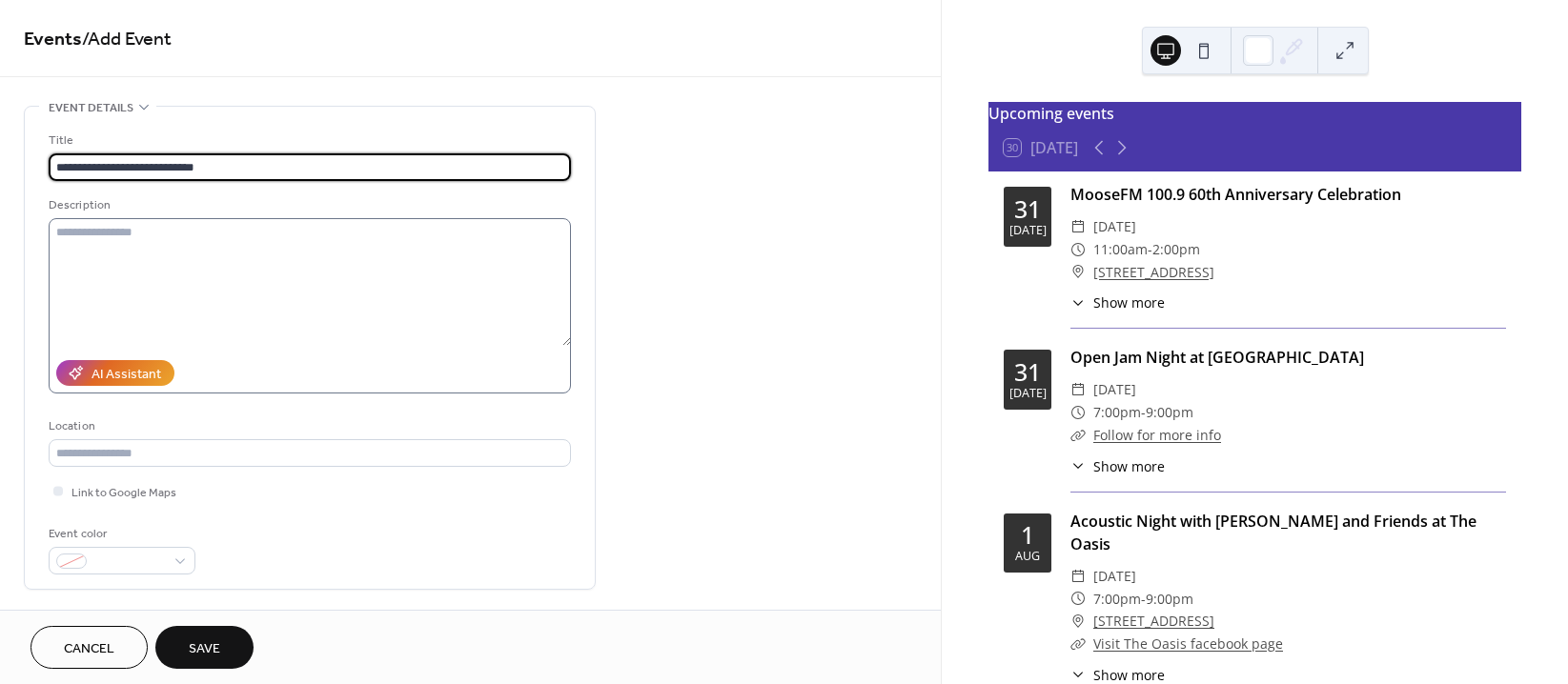 type on "**********" 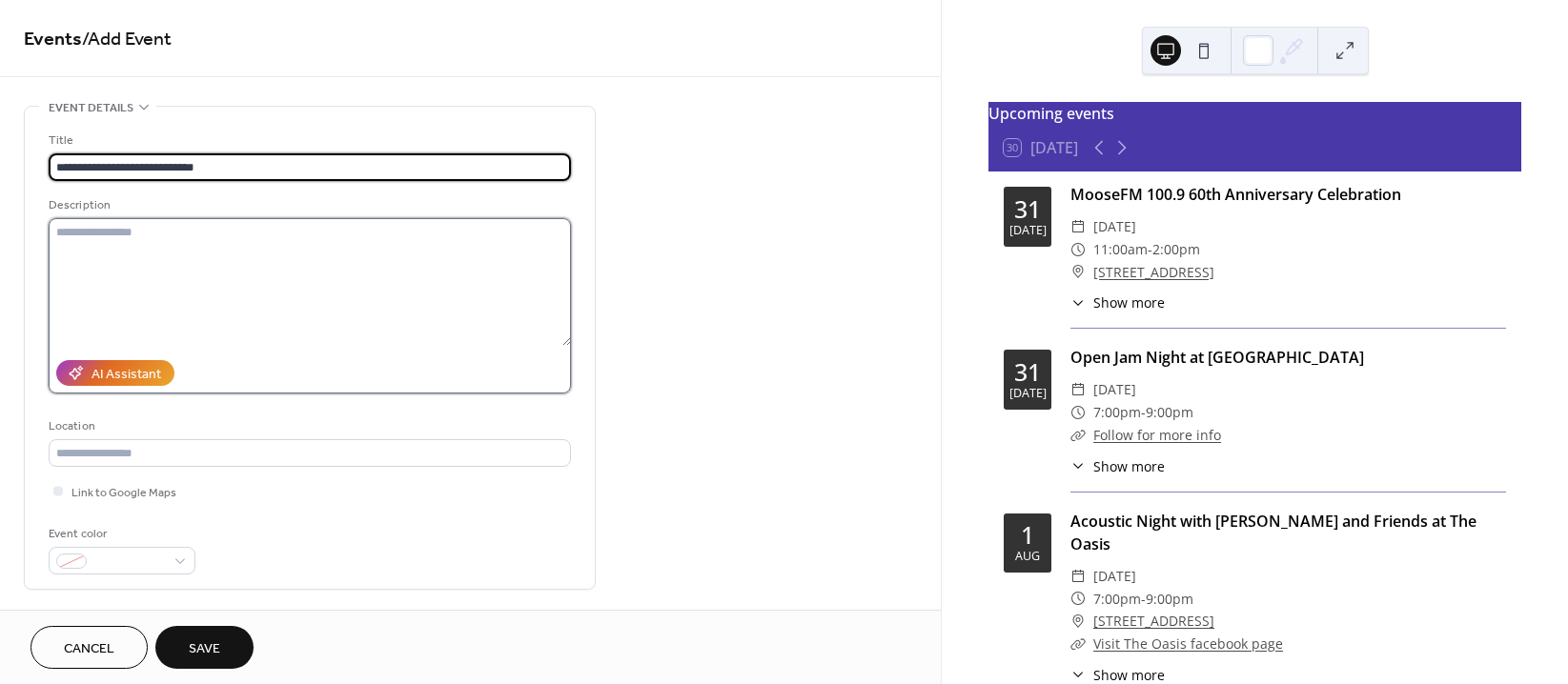 click at bounding box center (310, 282) 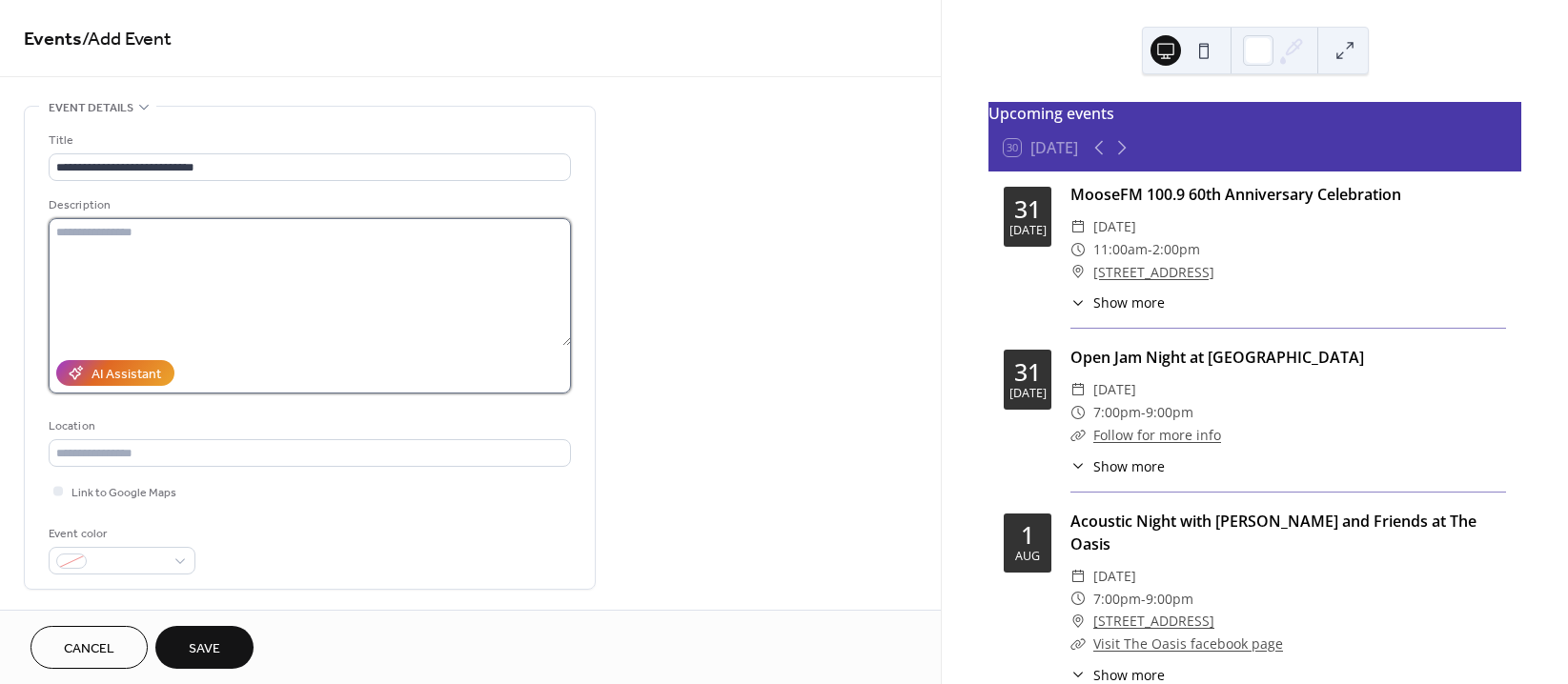 click at bounding box center (310, 282) 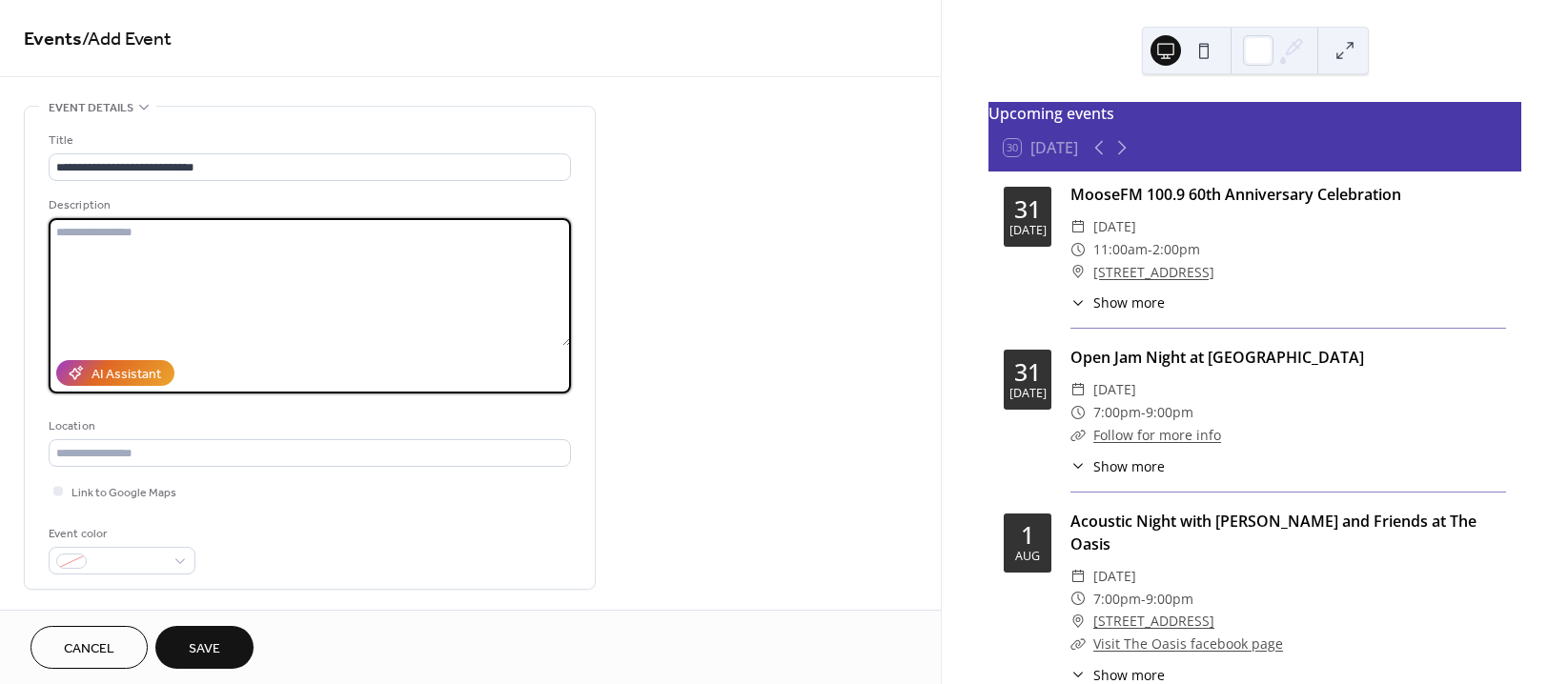 paste on "**********" 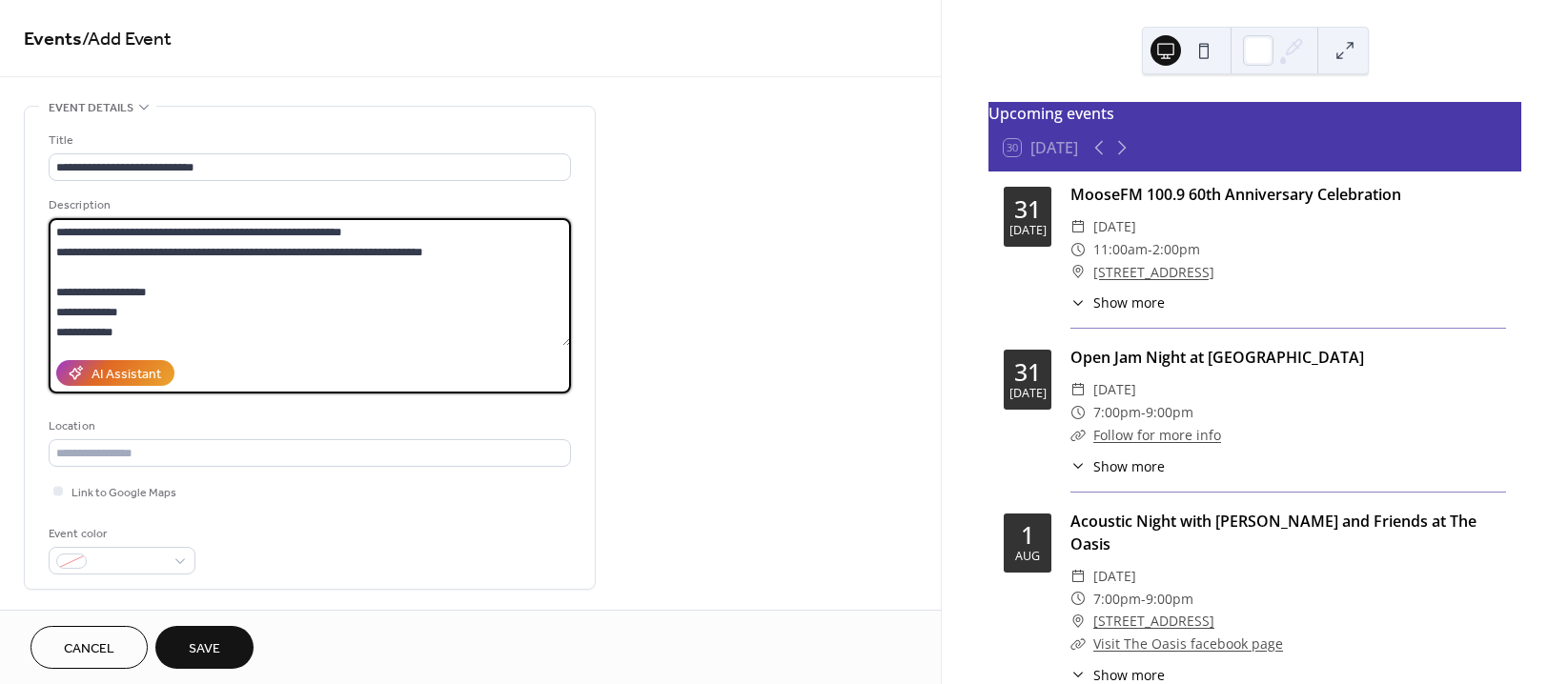 scroll, scrollTop: 197, scrollLeft: 0, axis: vertical 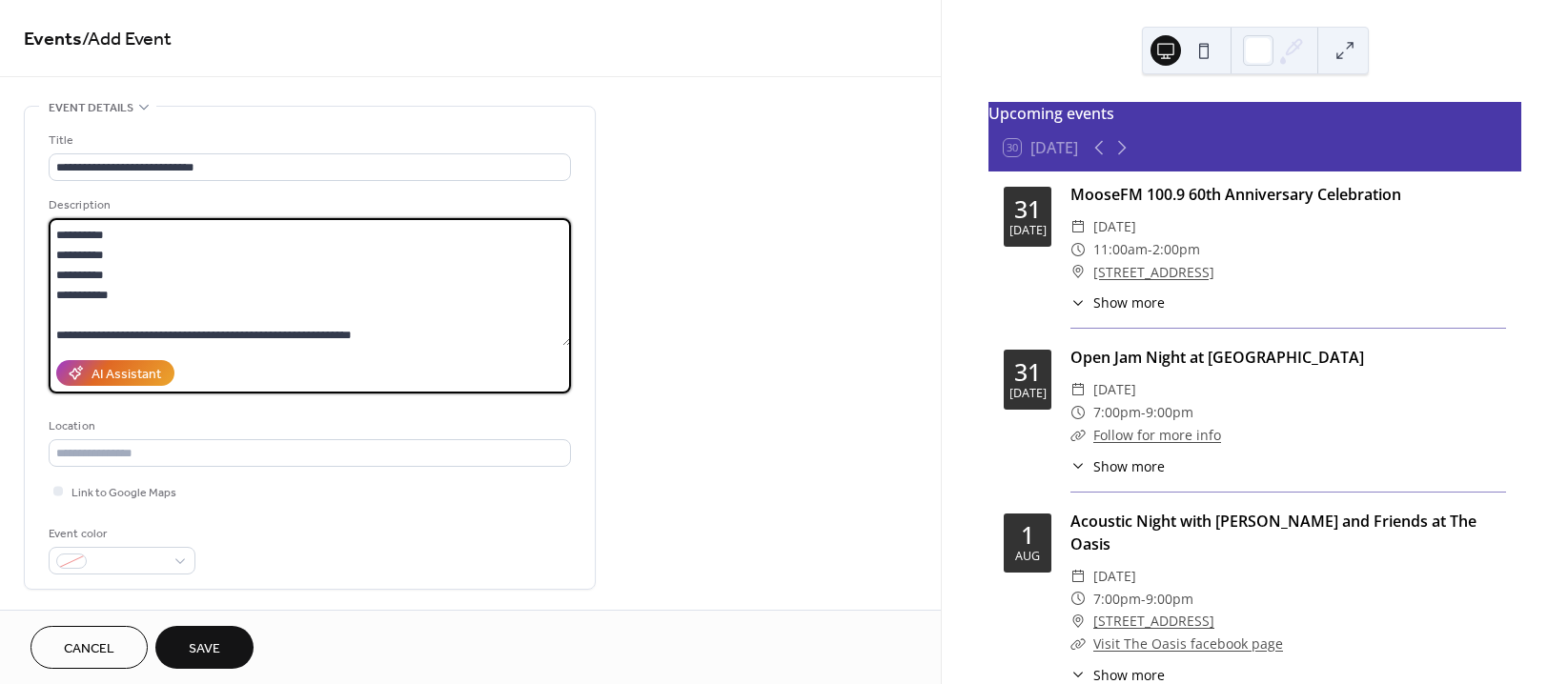 click on "**********" at bounding box center (310, 282) 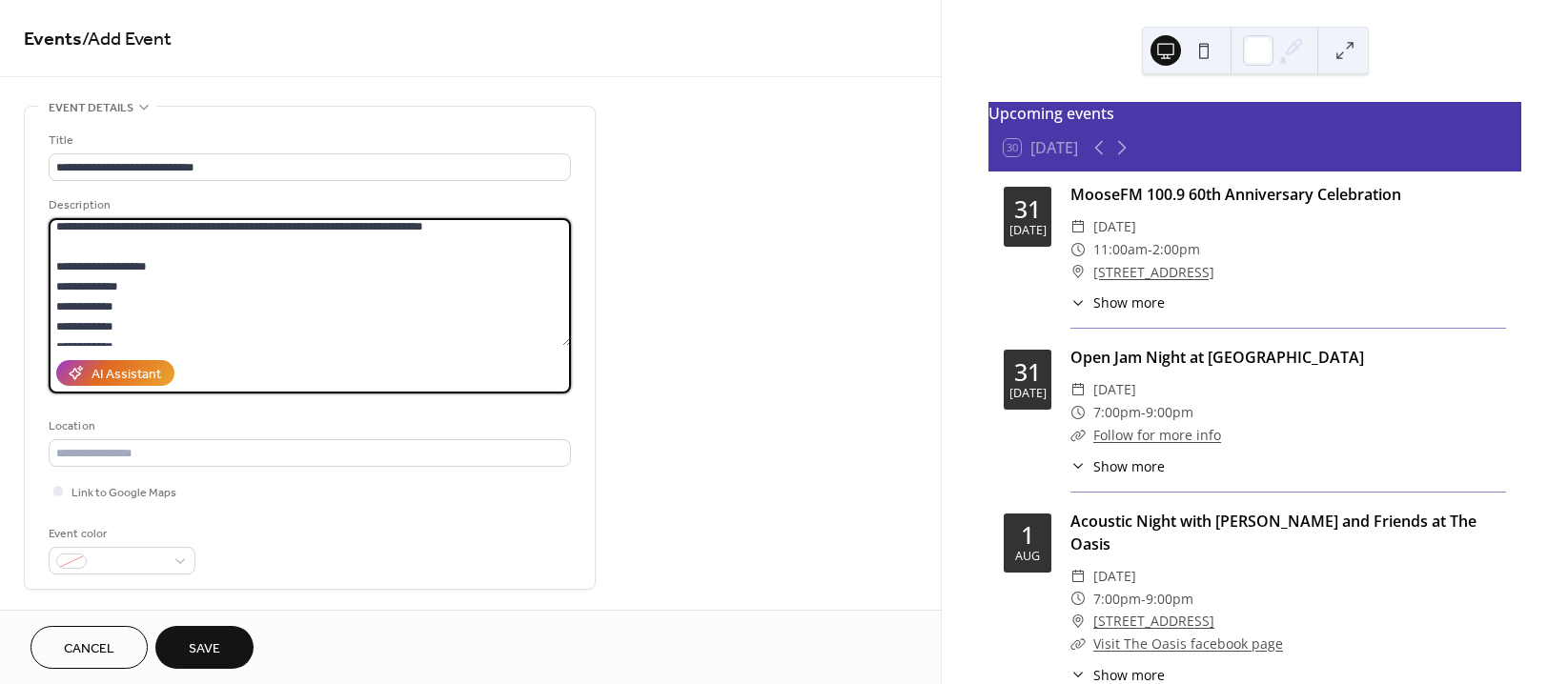 scroll, scrollTop: 0, scrollLeft: 0, axis: both 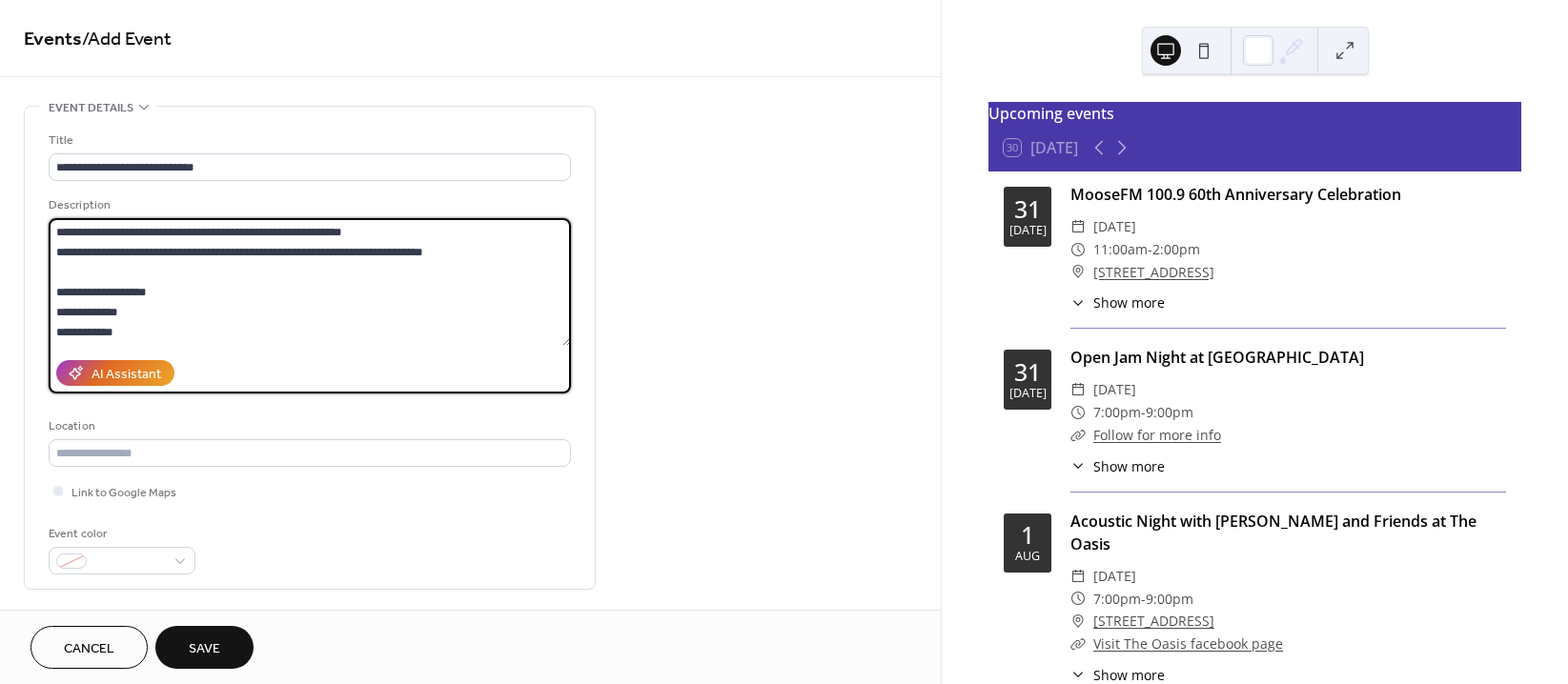 drag, startPoint x: 126, startPoint y: 301, endPoint x: 50, endPoint y: 290, distance: 76.792 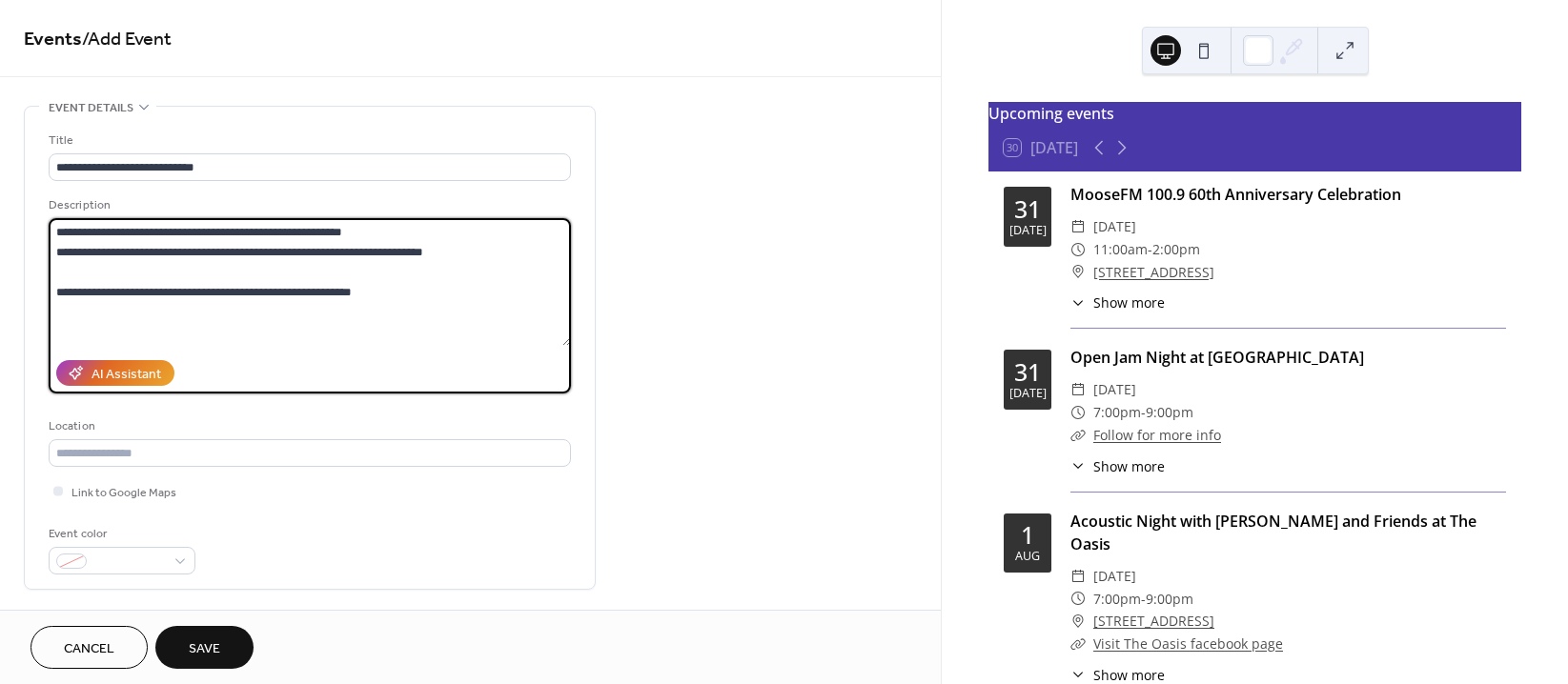 click on "**********" at bounding box center [310, 282] 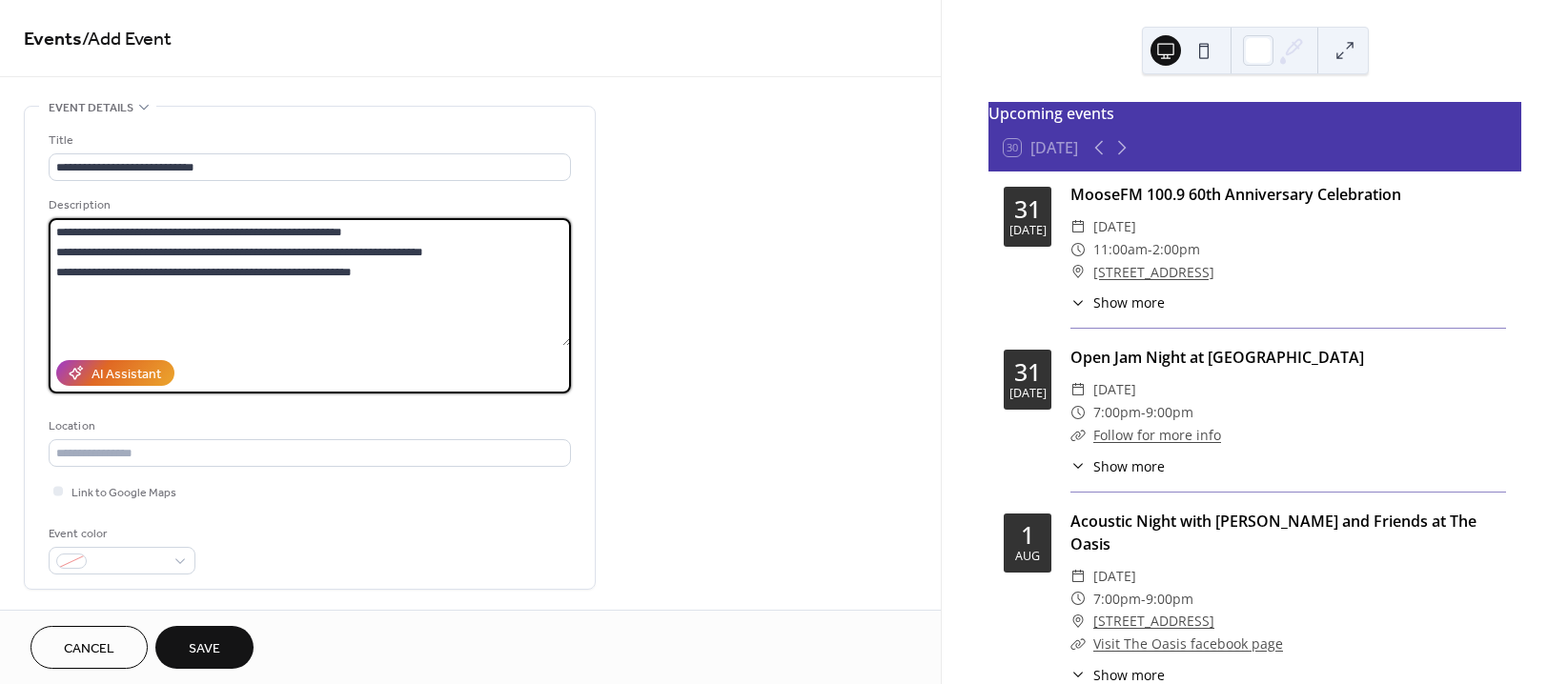 click on "**********" at bounding box center (310, 282) 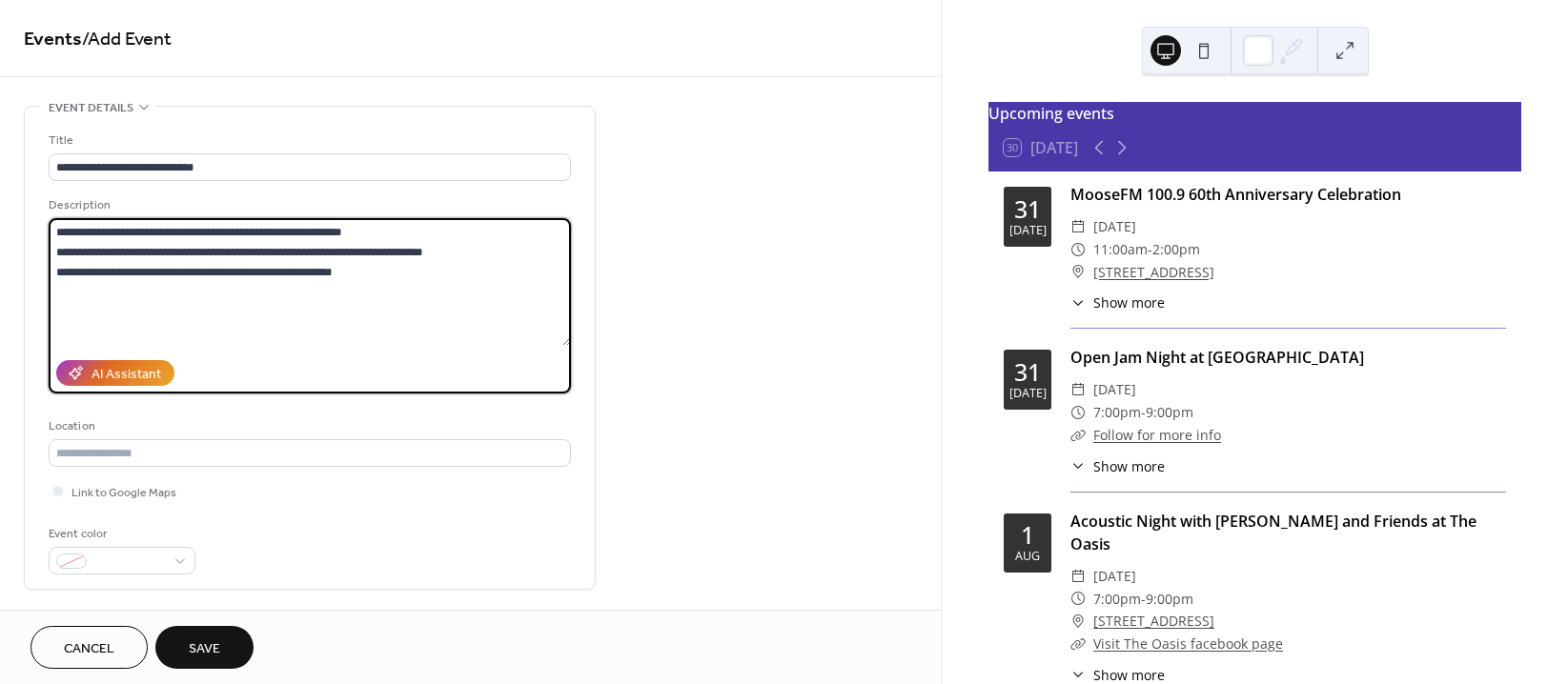 click on "**********" at bounding box center (310, 282) 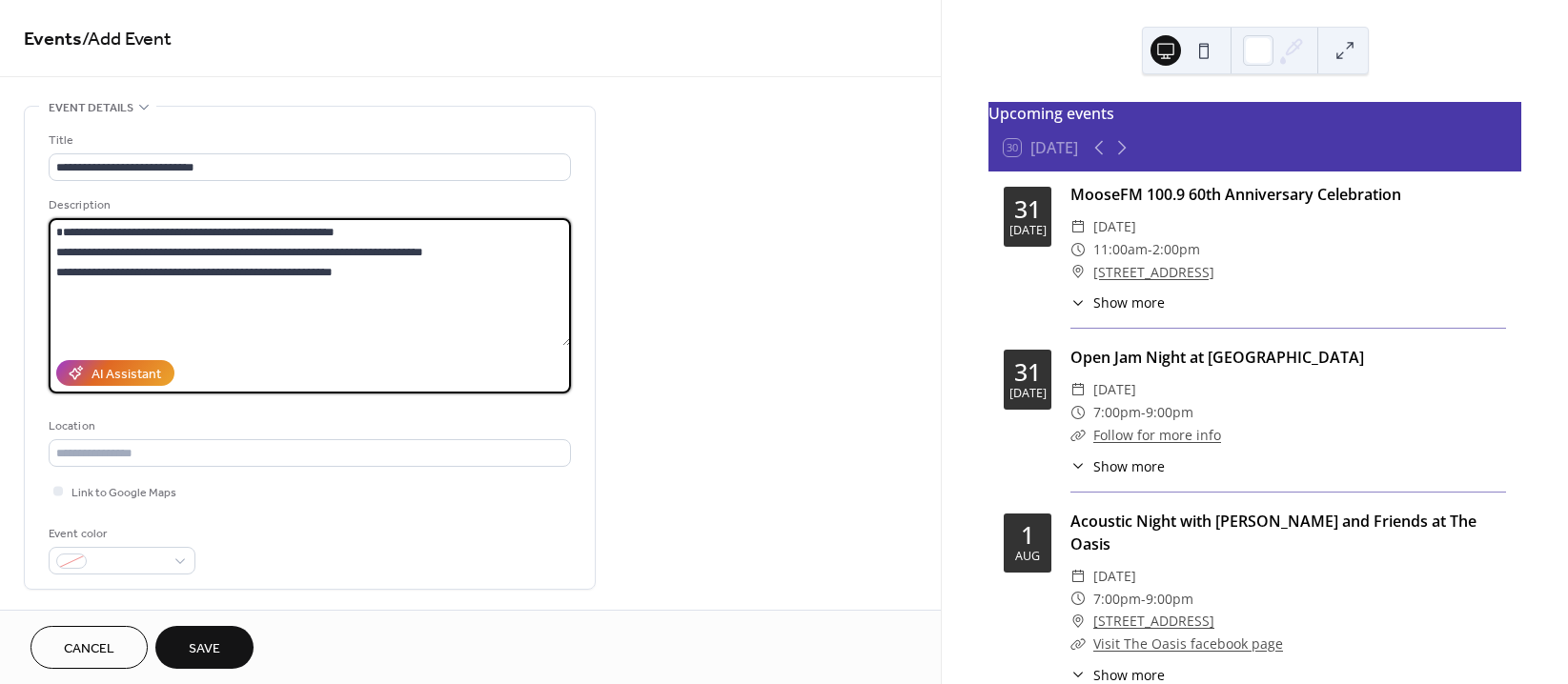 click on "**********" at bounding box center [310, 282] 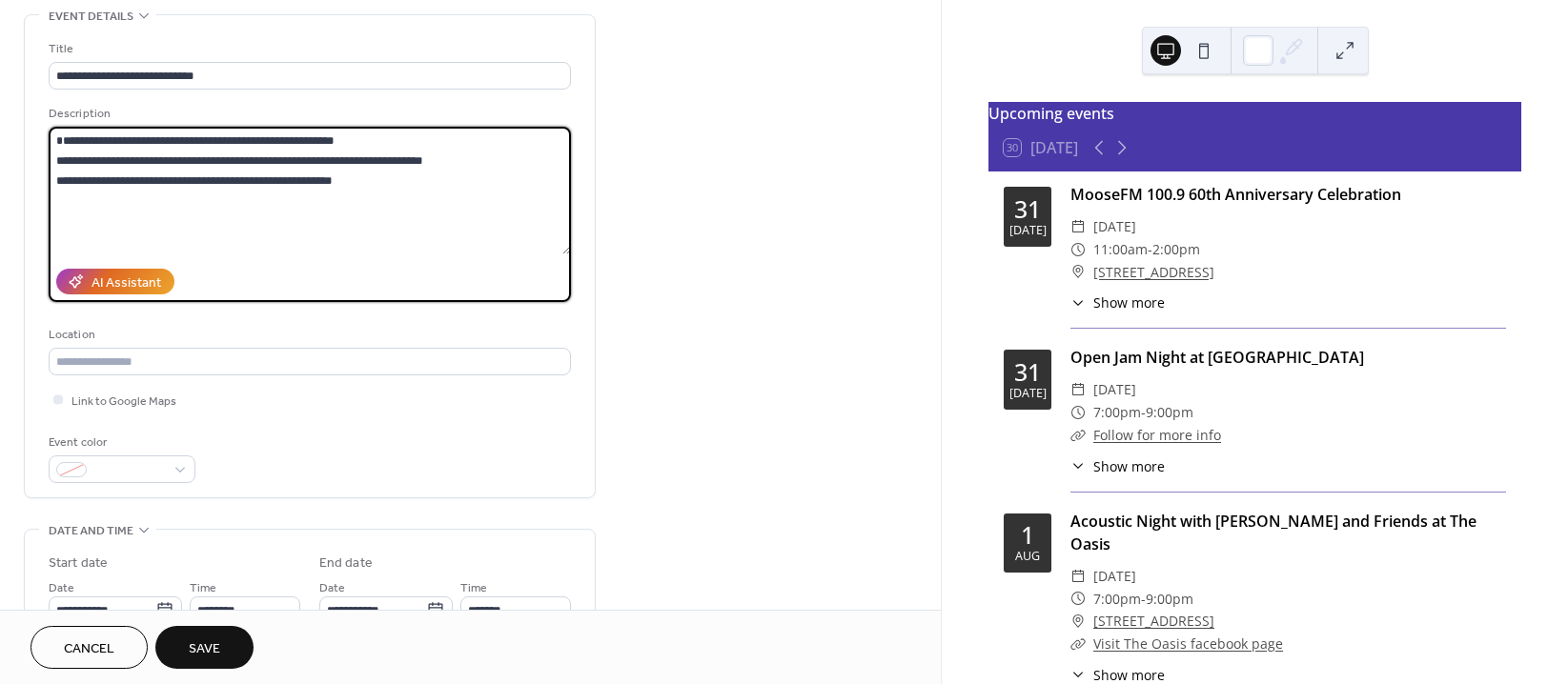 scroll, scrollTop: 95, scrollLeft: 0, axis: vertical 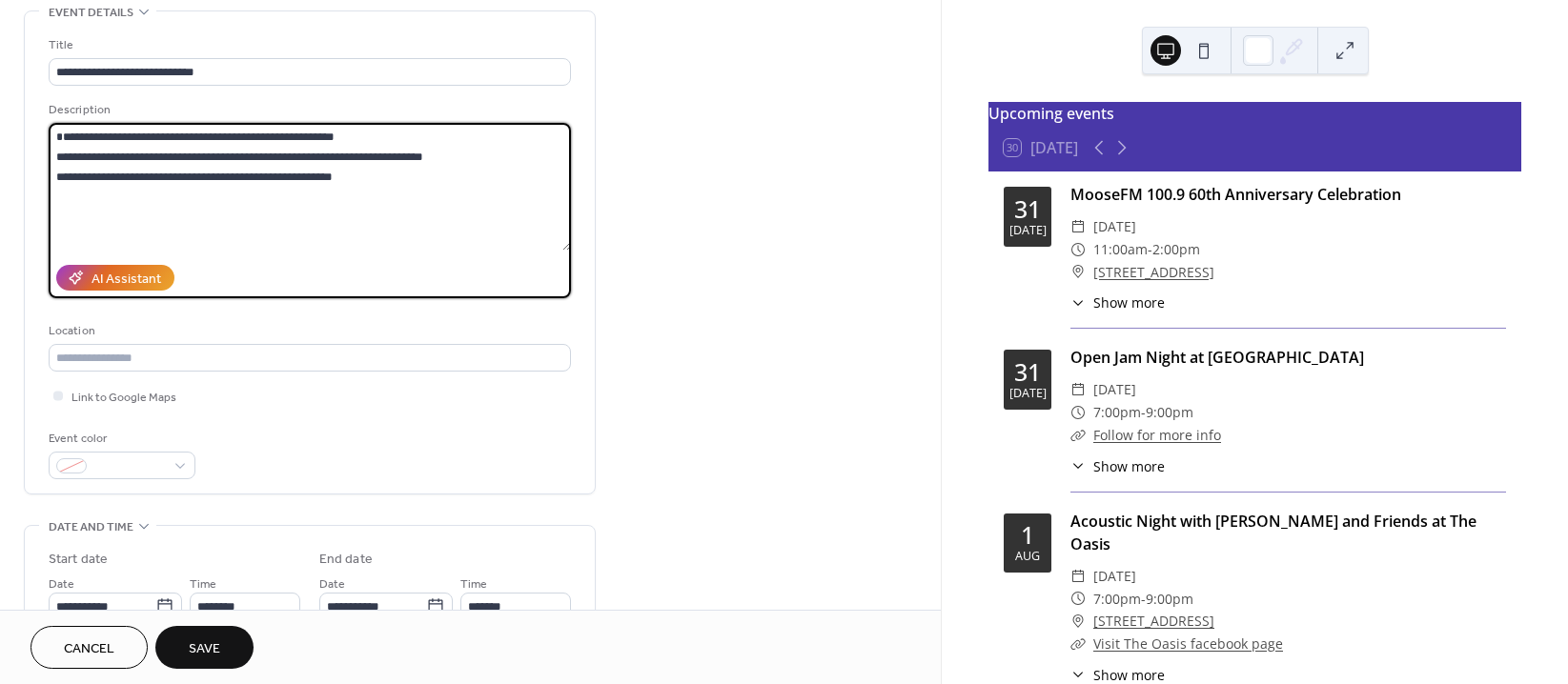 type on "**********" 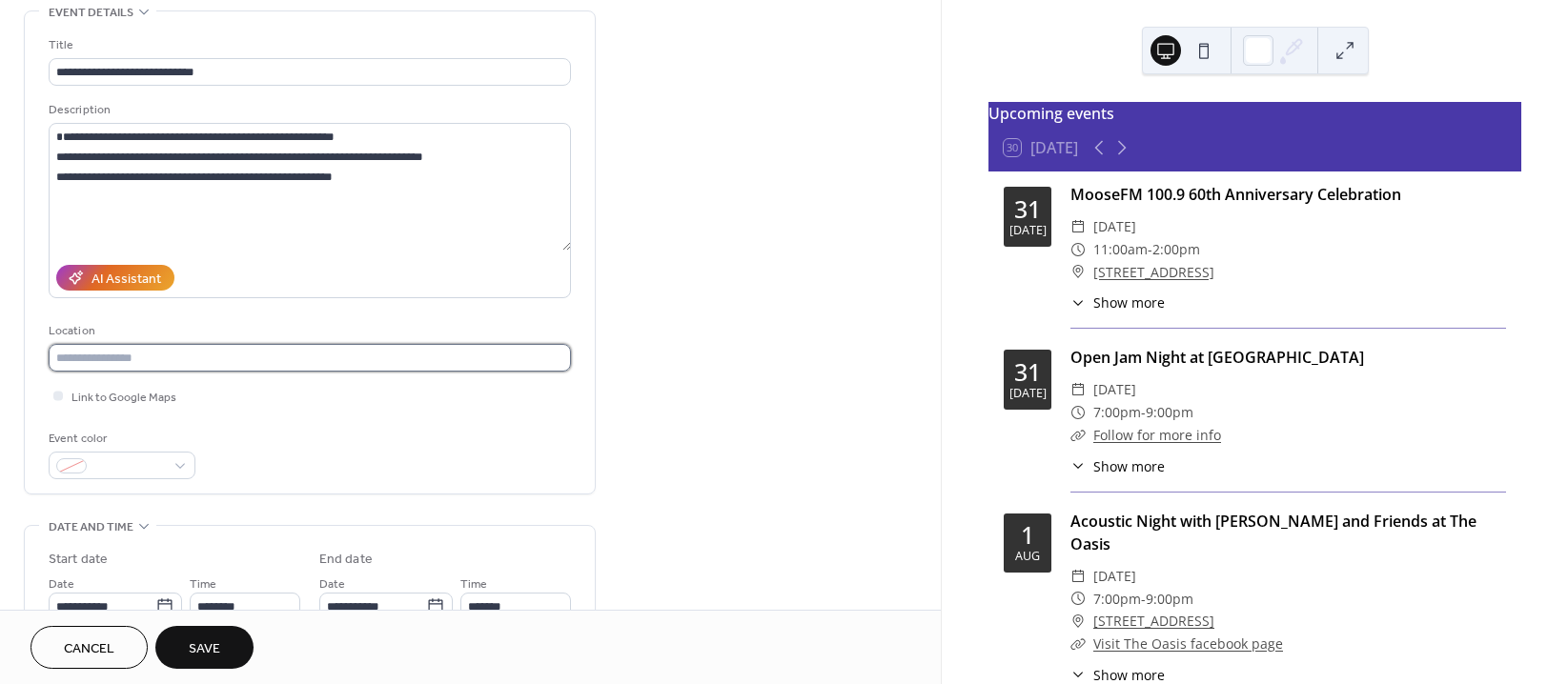 click at bounding box center (310, 357) 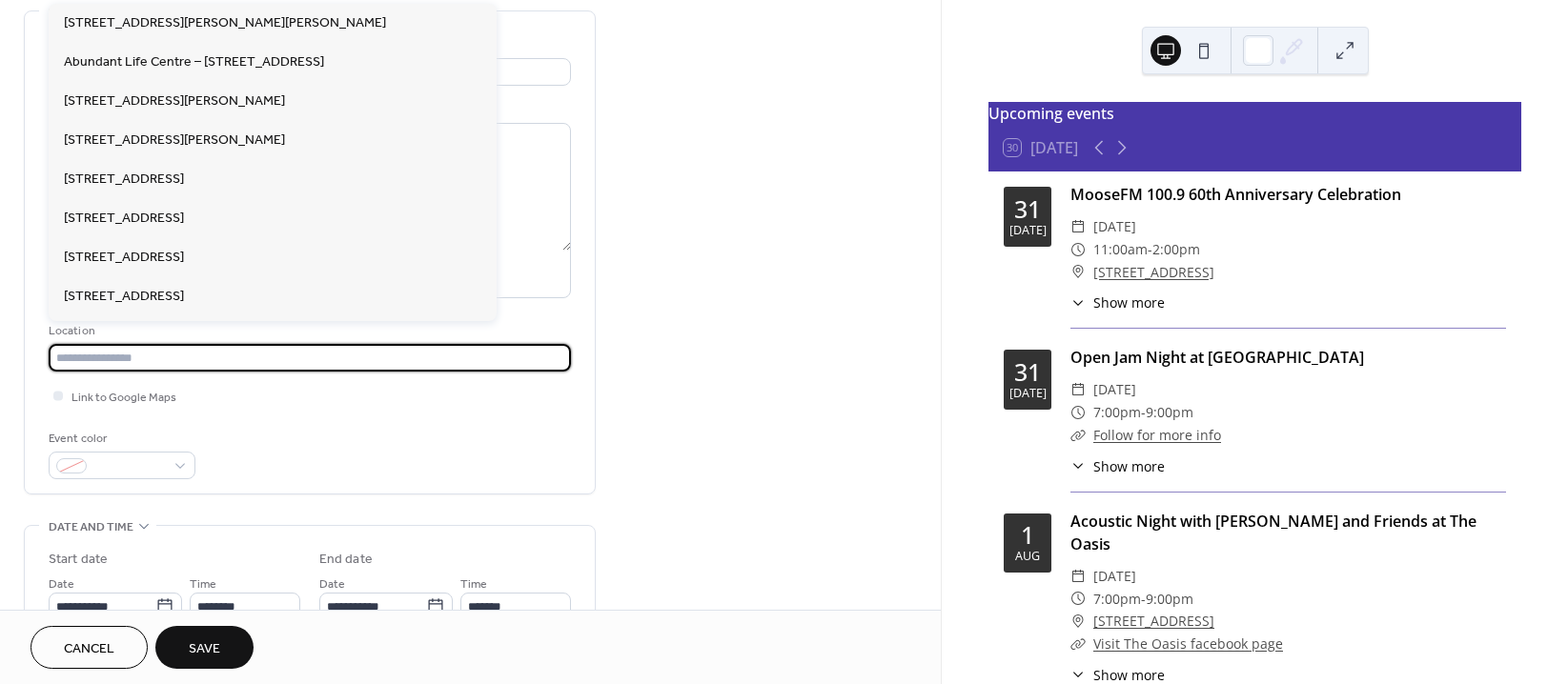 paste on "**********" 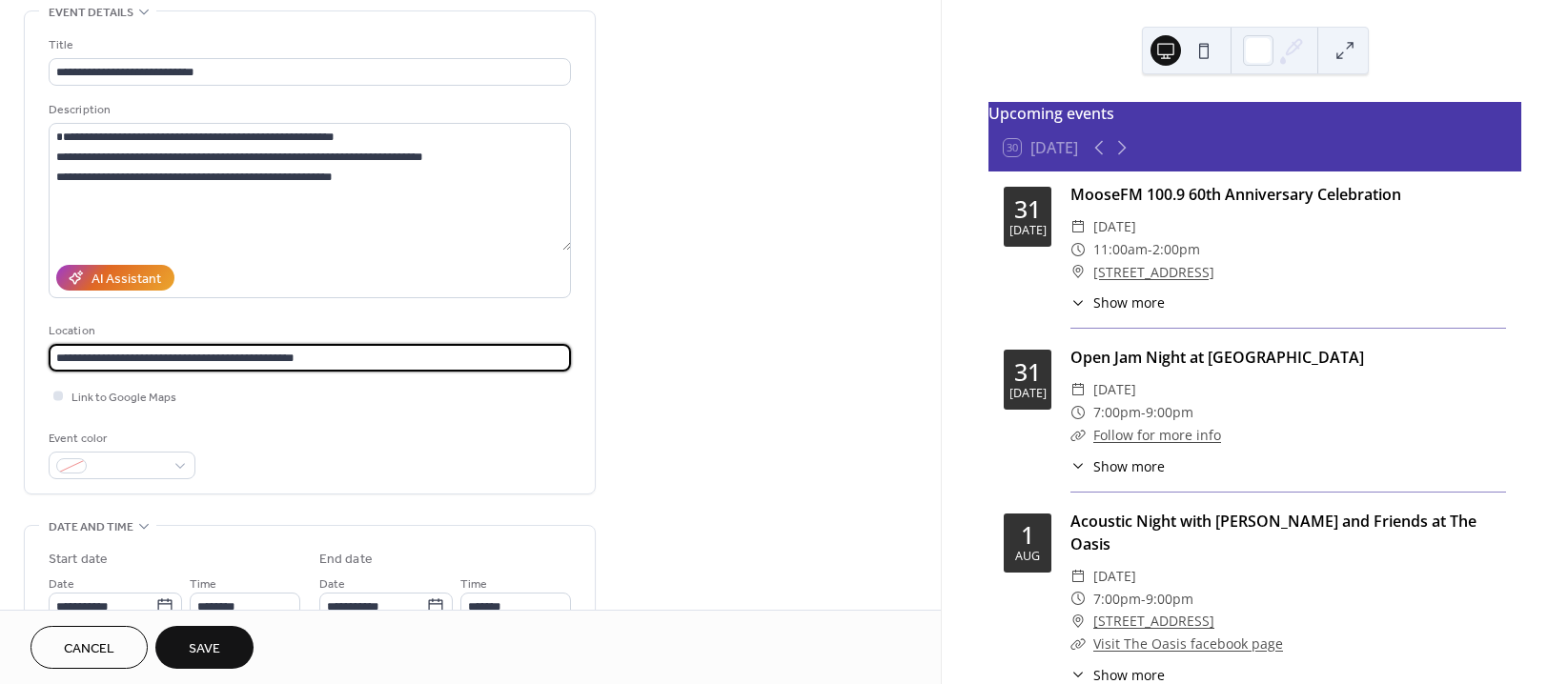 type on "**********" 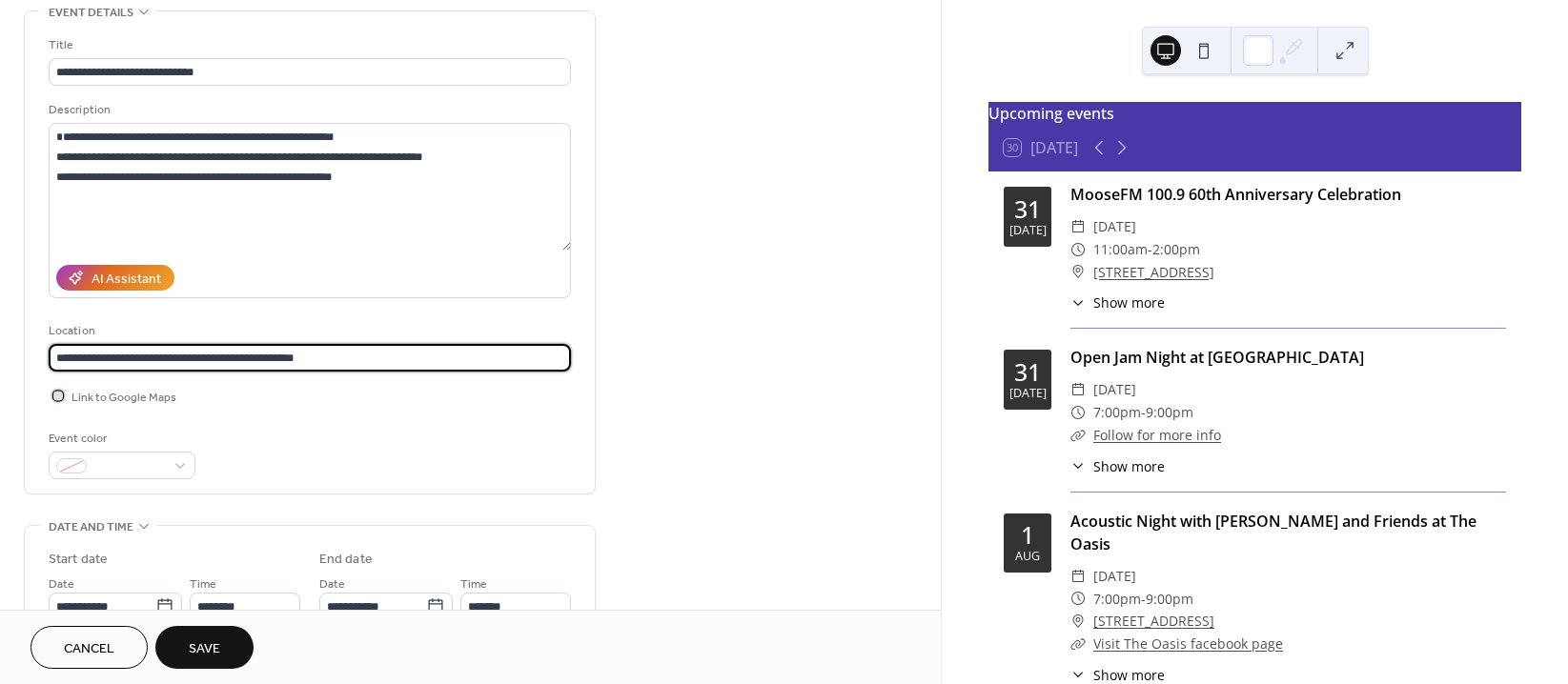 click at bounding box center [58, 395] 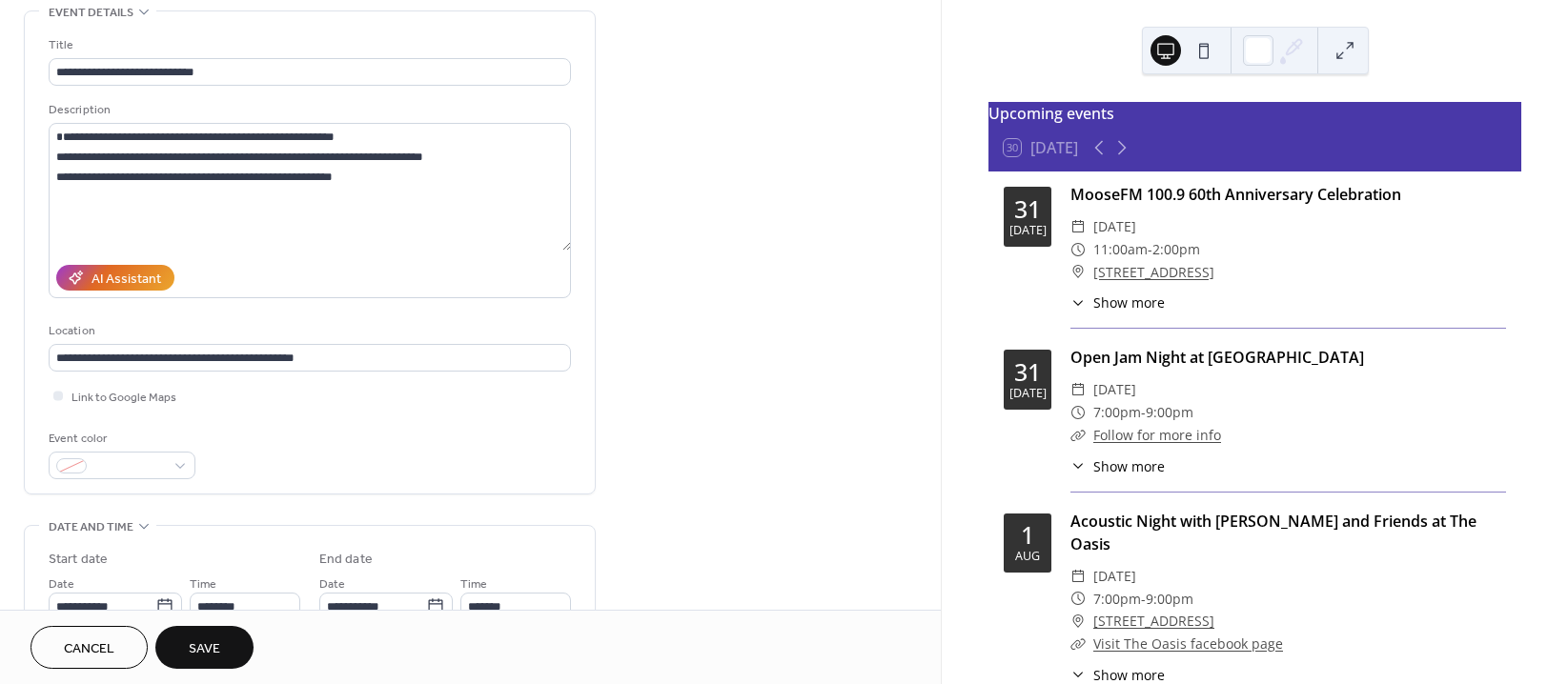 click on "**********" at bounding box center (310, 257) 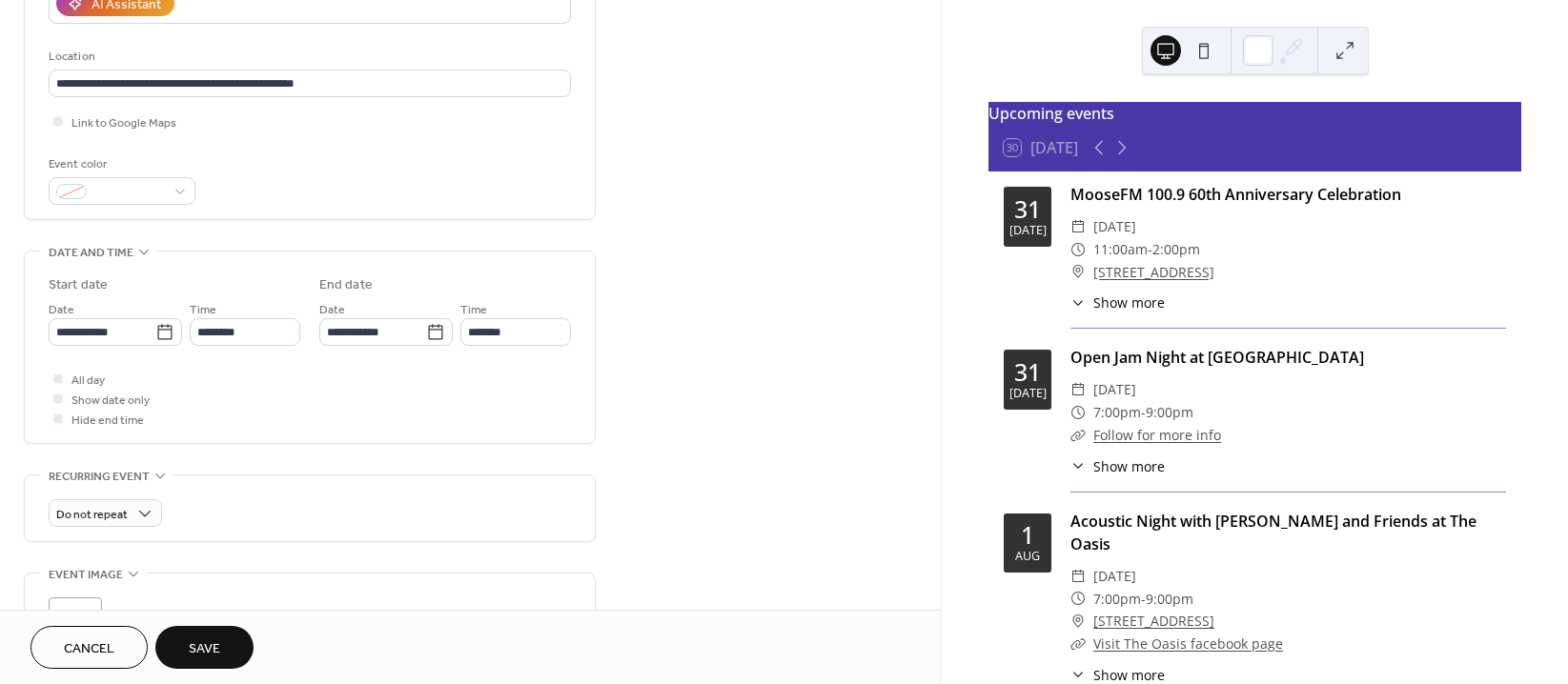 scroll, scrollTop: 381, scrollLeft: 0, axis: vertical 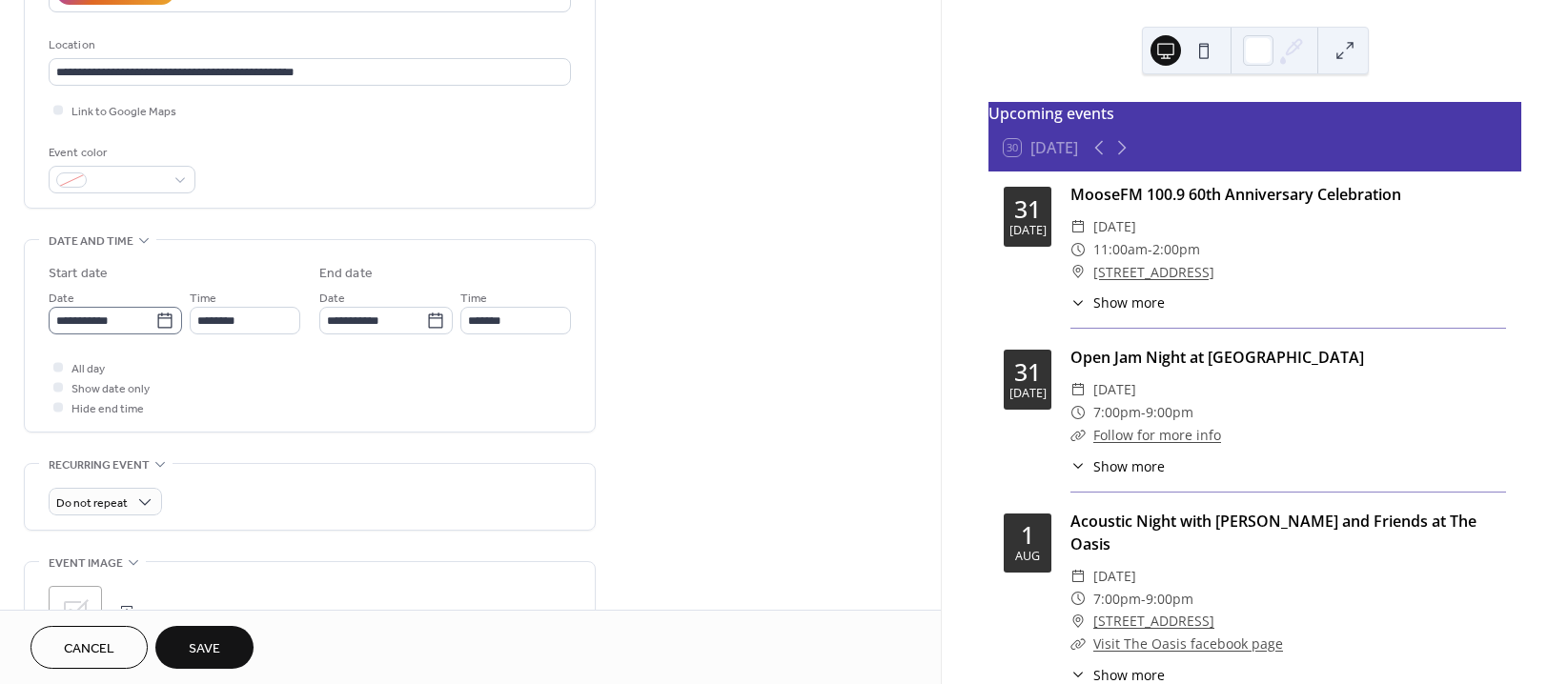 click 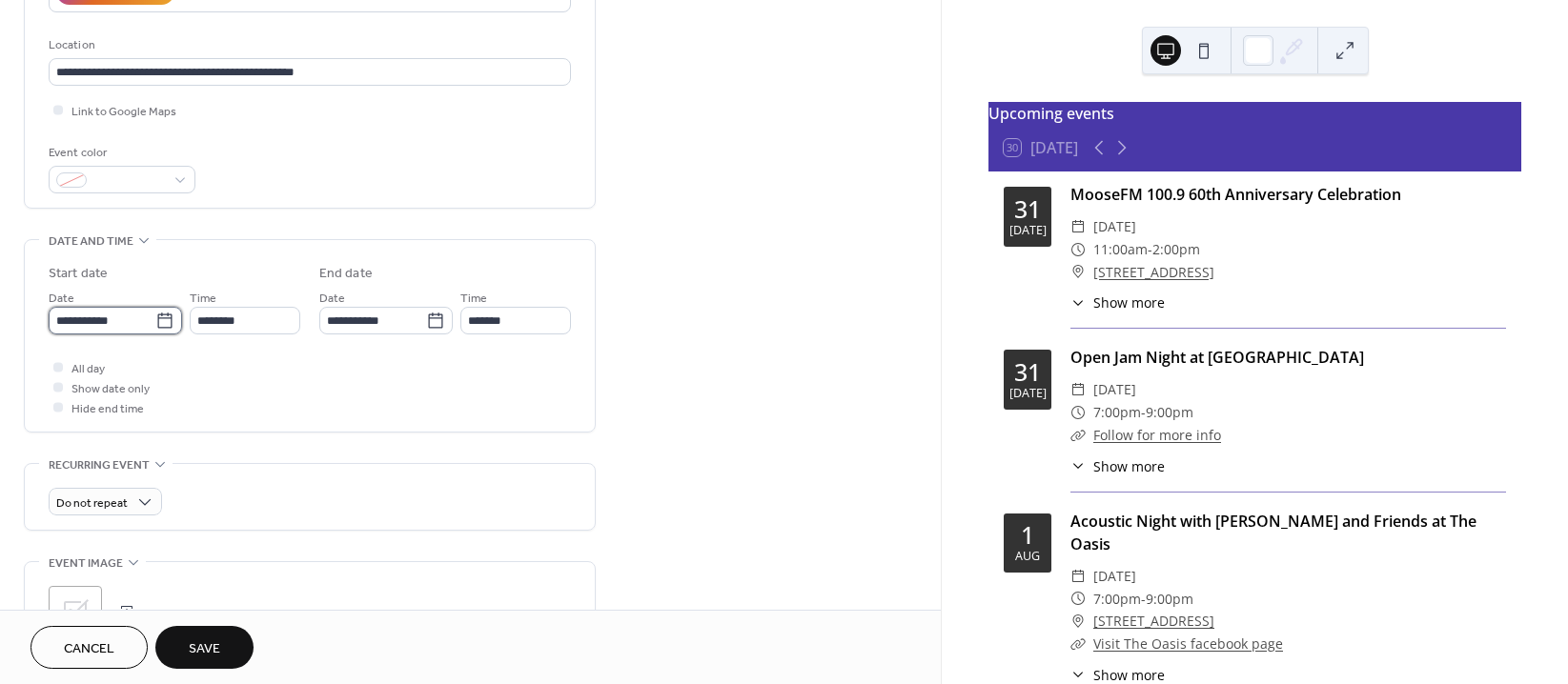 click on "**********" at bounding box center (102, 320) 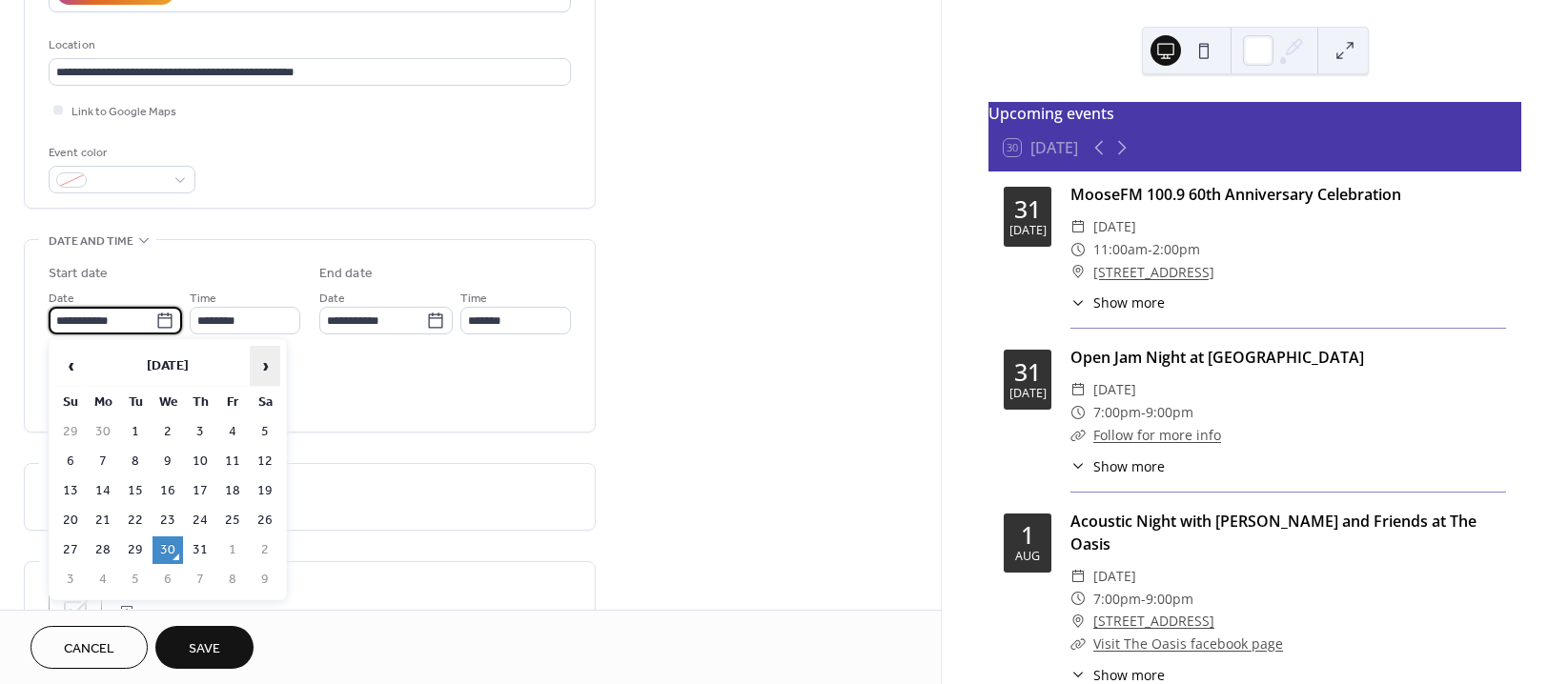 click on "›" at bounding box center (265, 366) 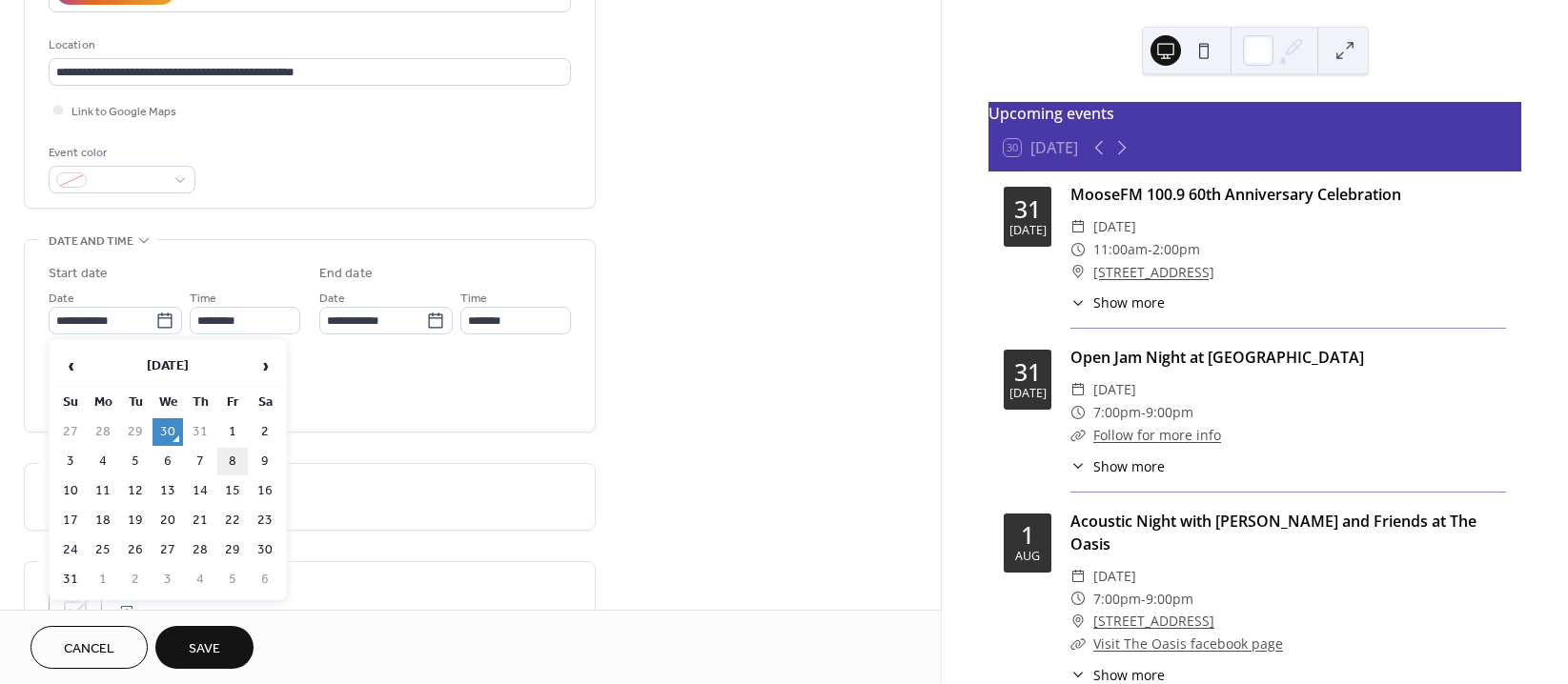 click on "8" at bounding box center (233, 461) 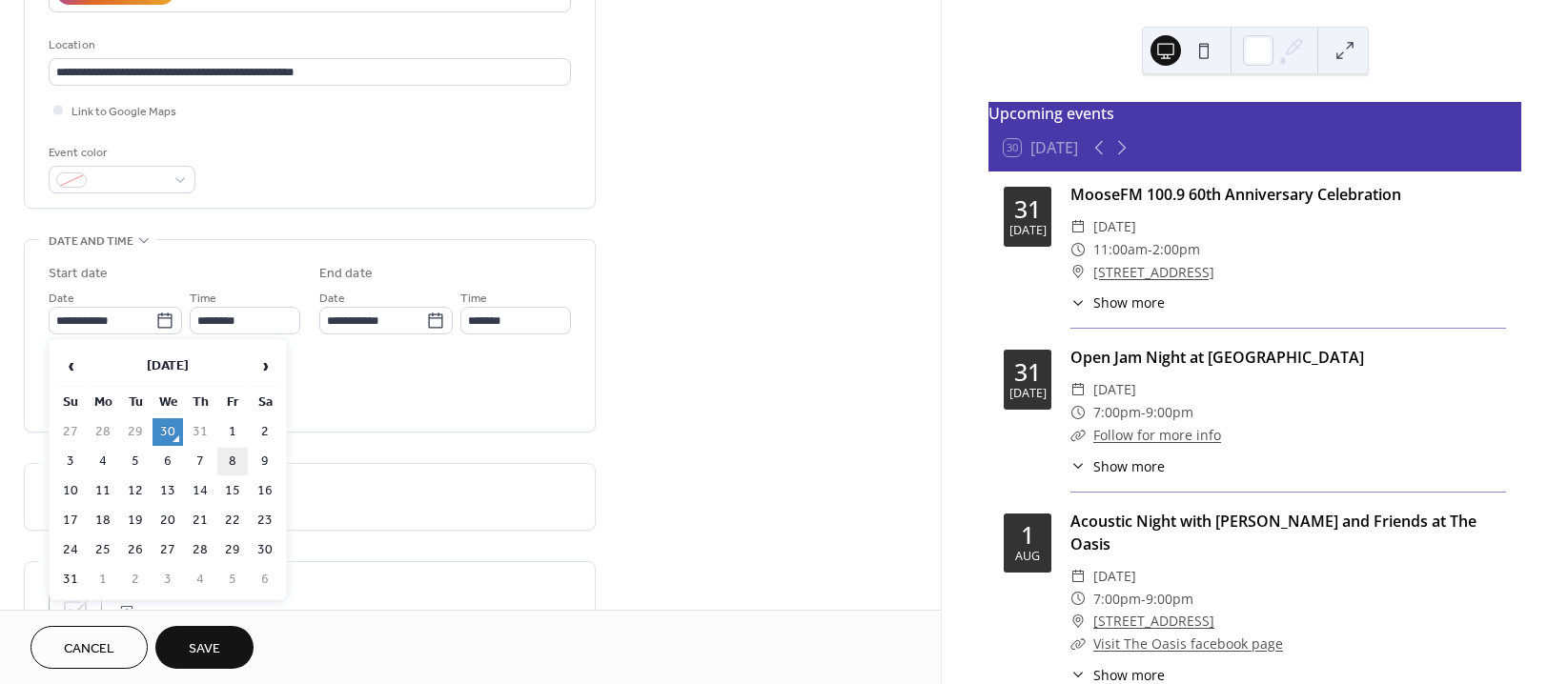 type on "**********" 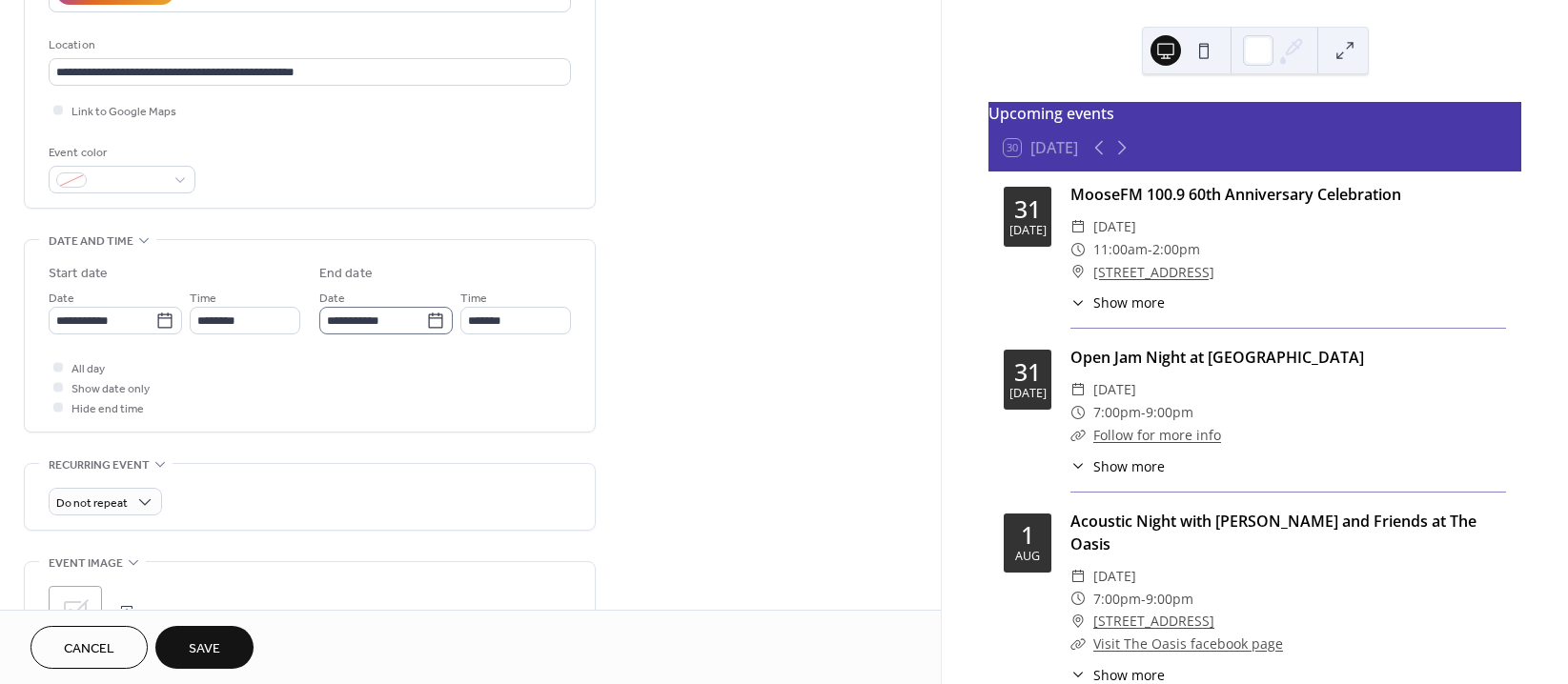 click 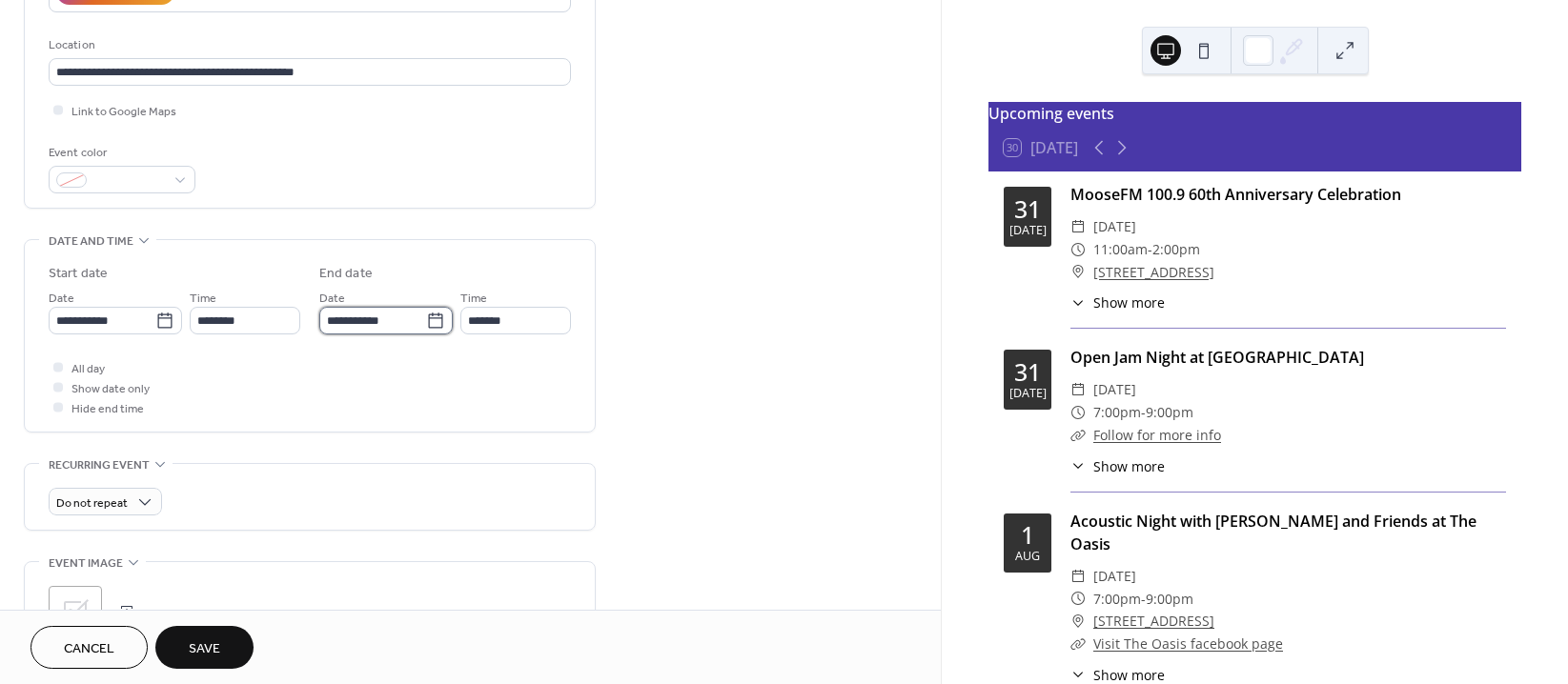 click on "**********" at bounding box center (373, 320) 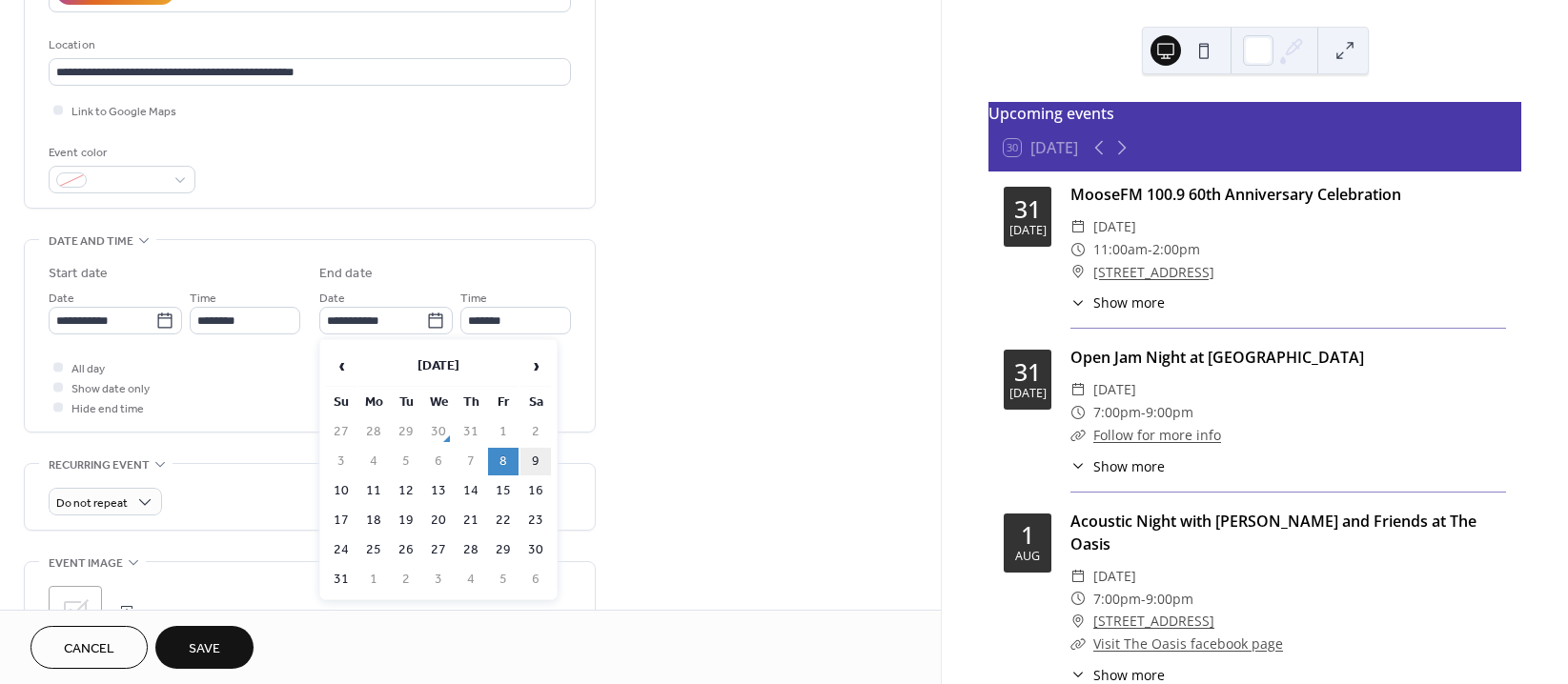 click on "9" at bounding box center [536, 461] 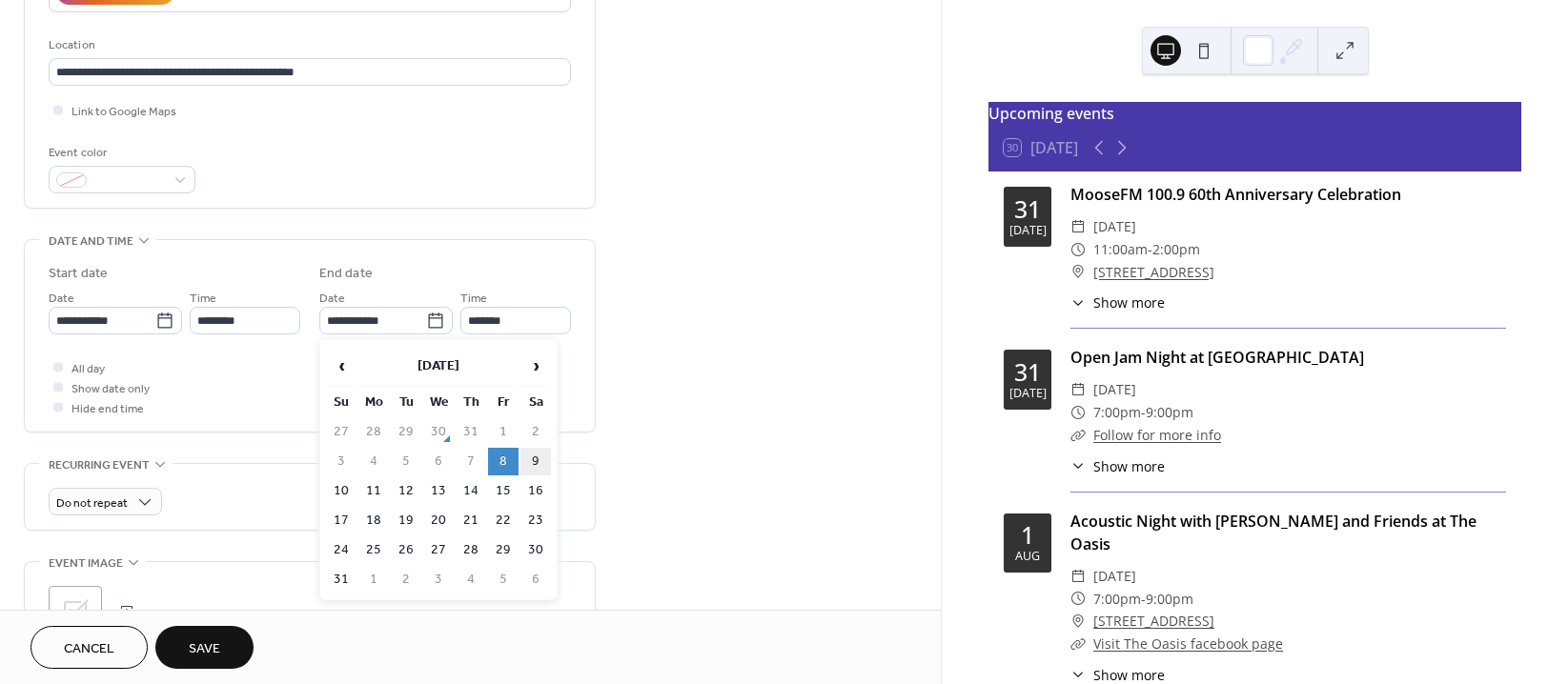 type on "**********" 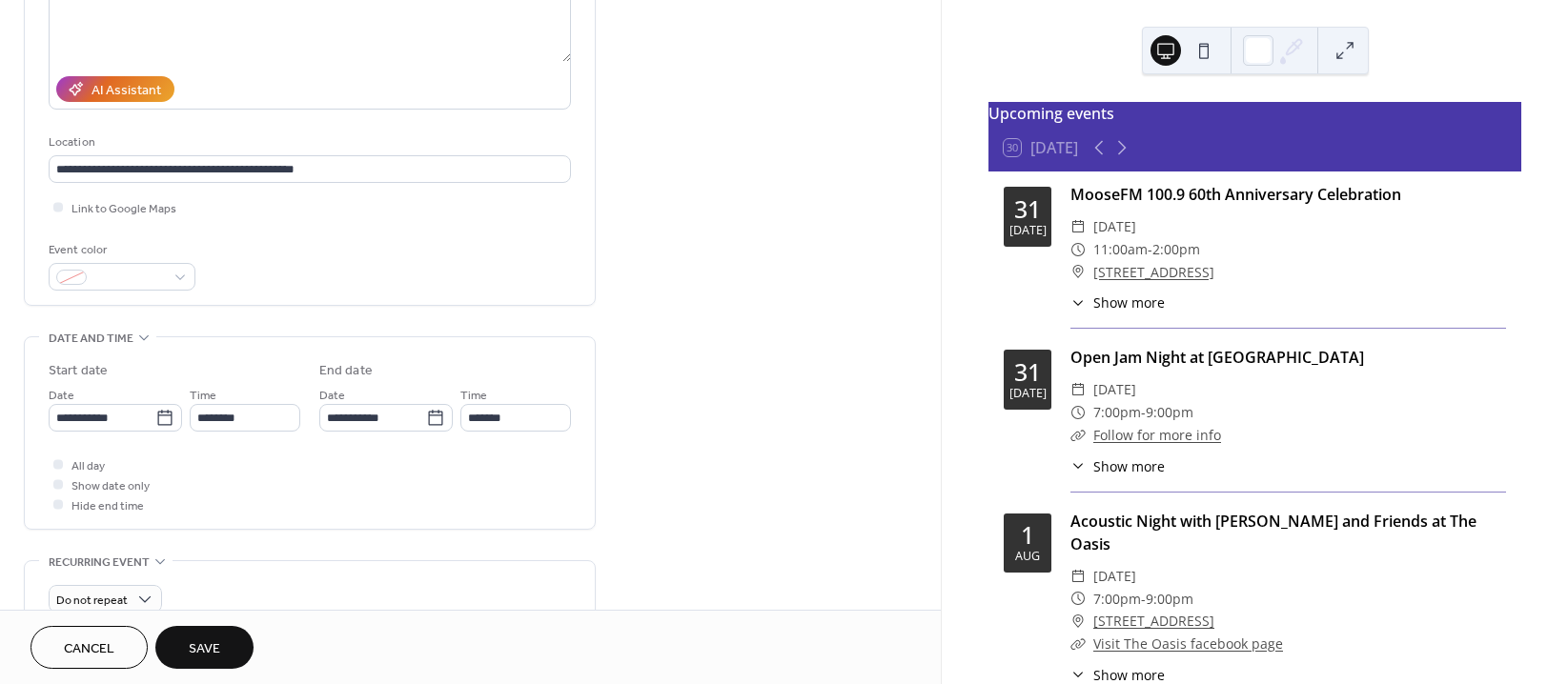 scroll, scrollTop: 286, scrollLeft: 0, axis: vertical 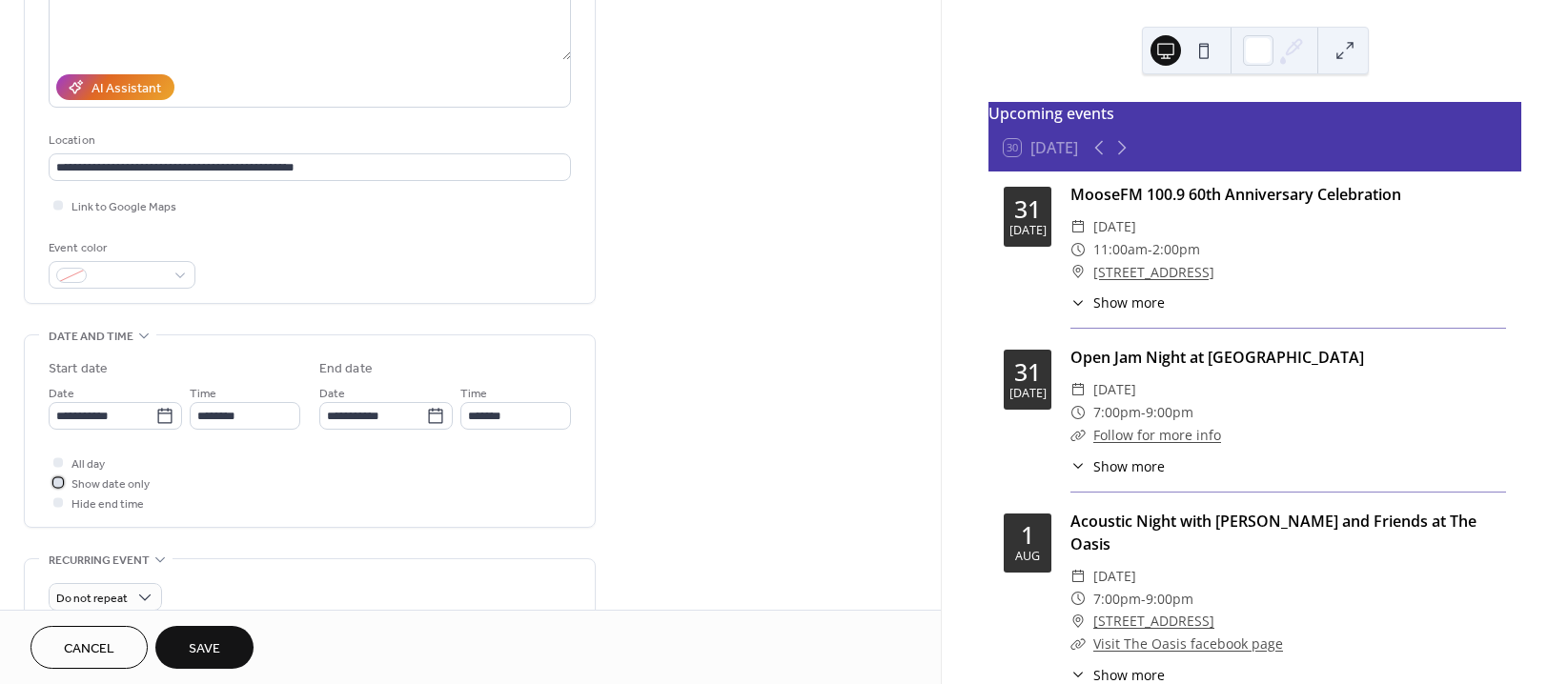 click at bounding box center [58, 482] 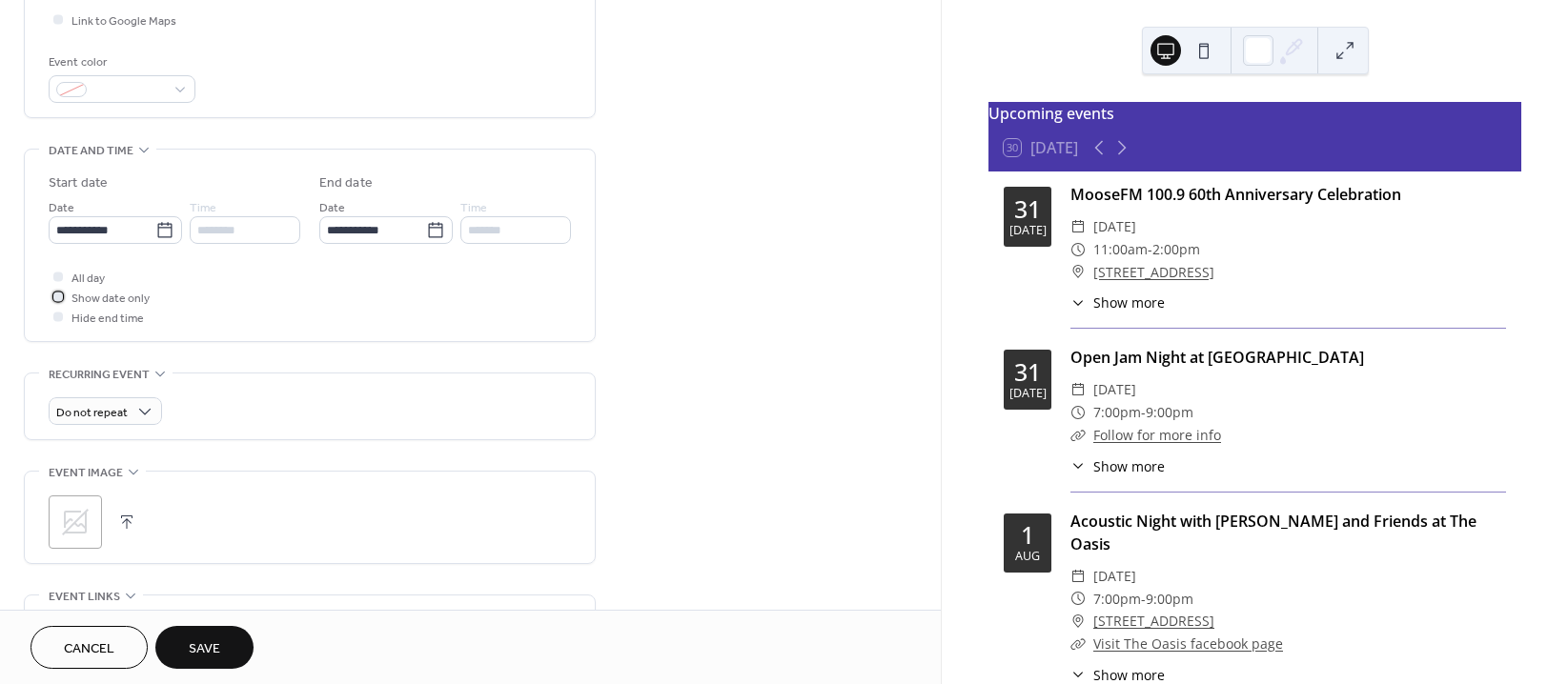 scroll, scrollTop: 476, scrollLeft: 0, axis: vertical 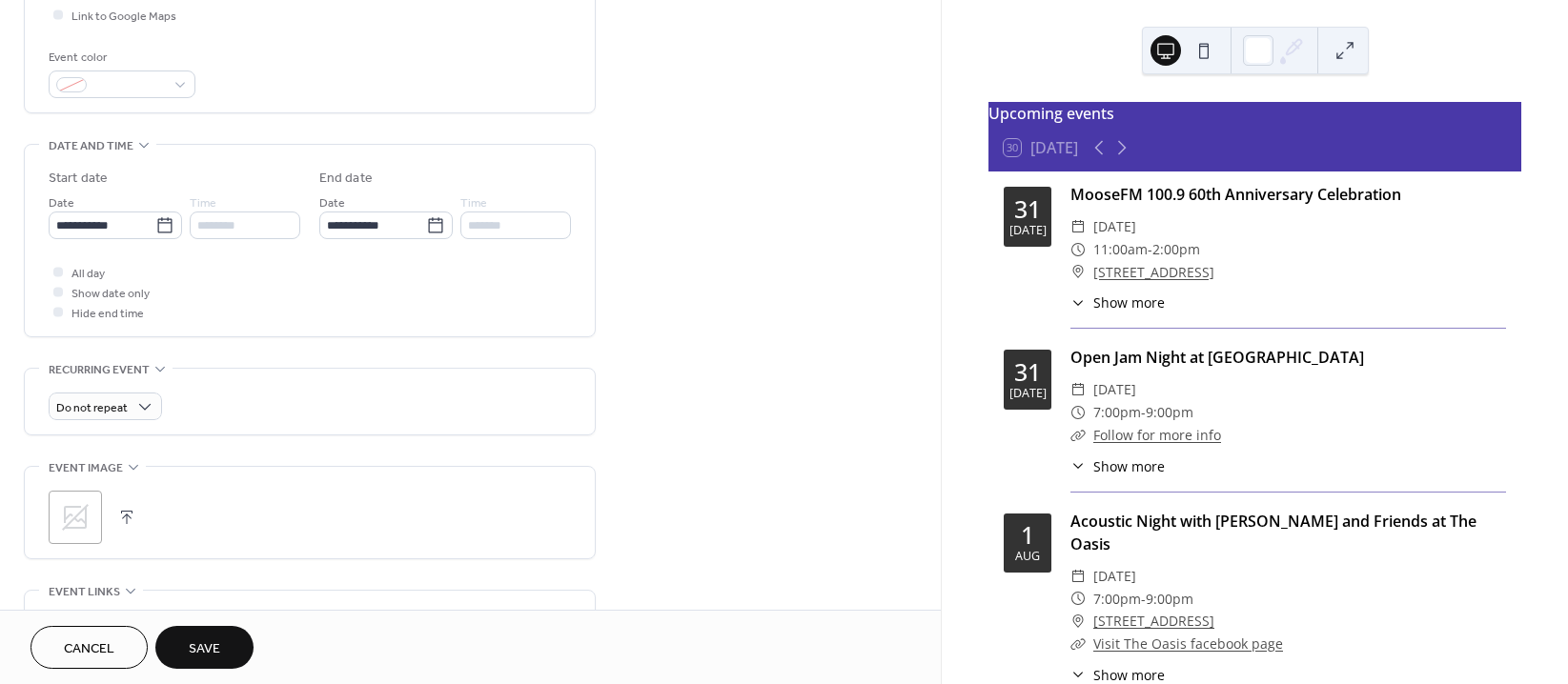 click at bounding box center [127, 517] 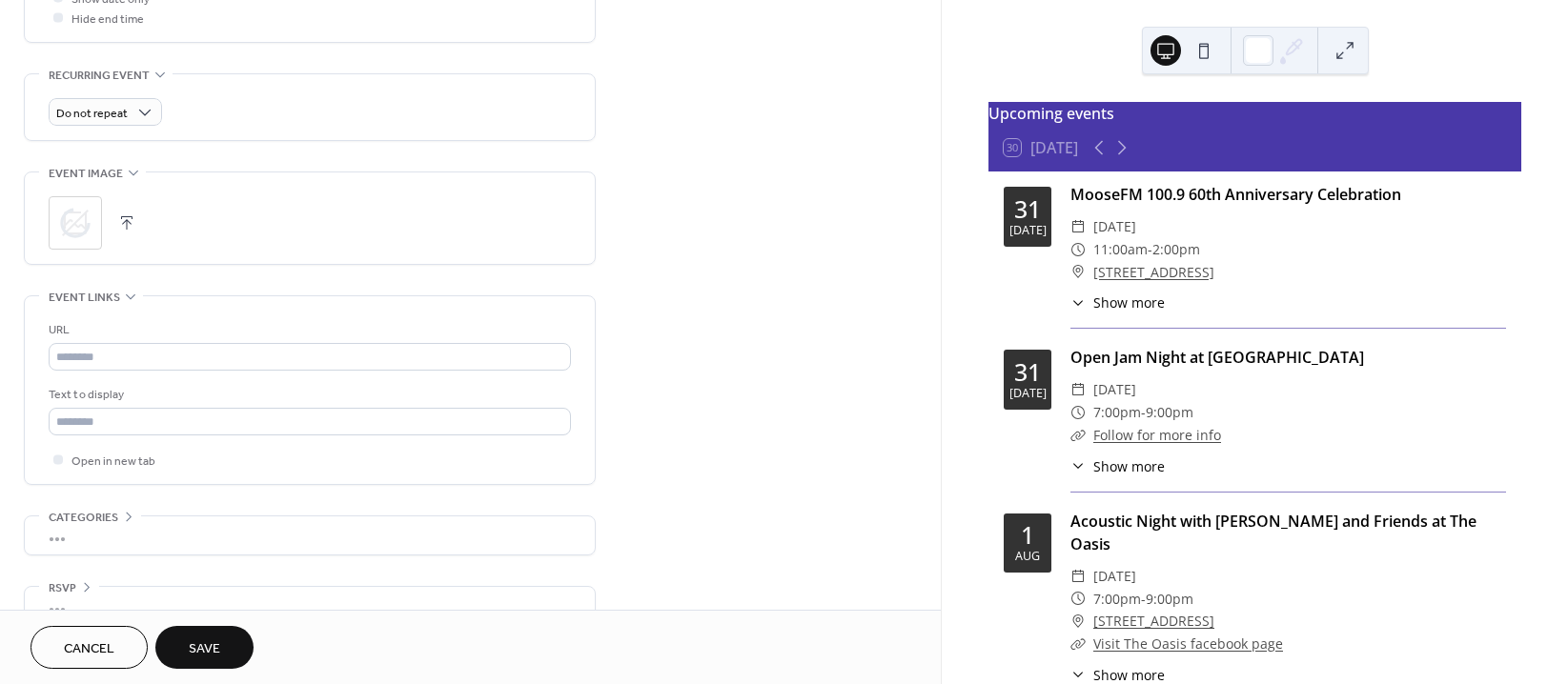 scroll, scrollTop: 806, scrollLeft: 0, axis: vertical 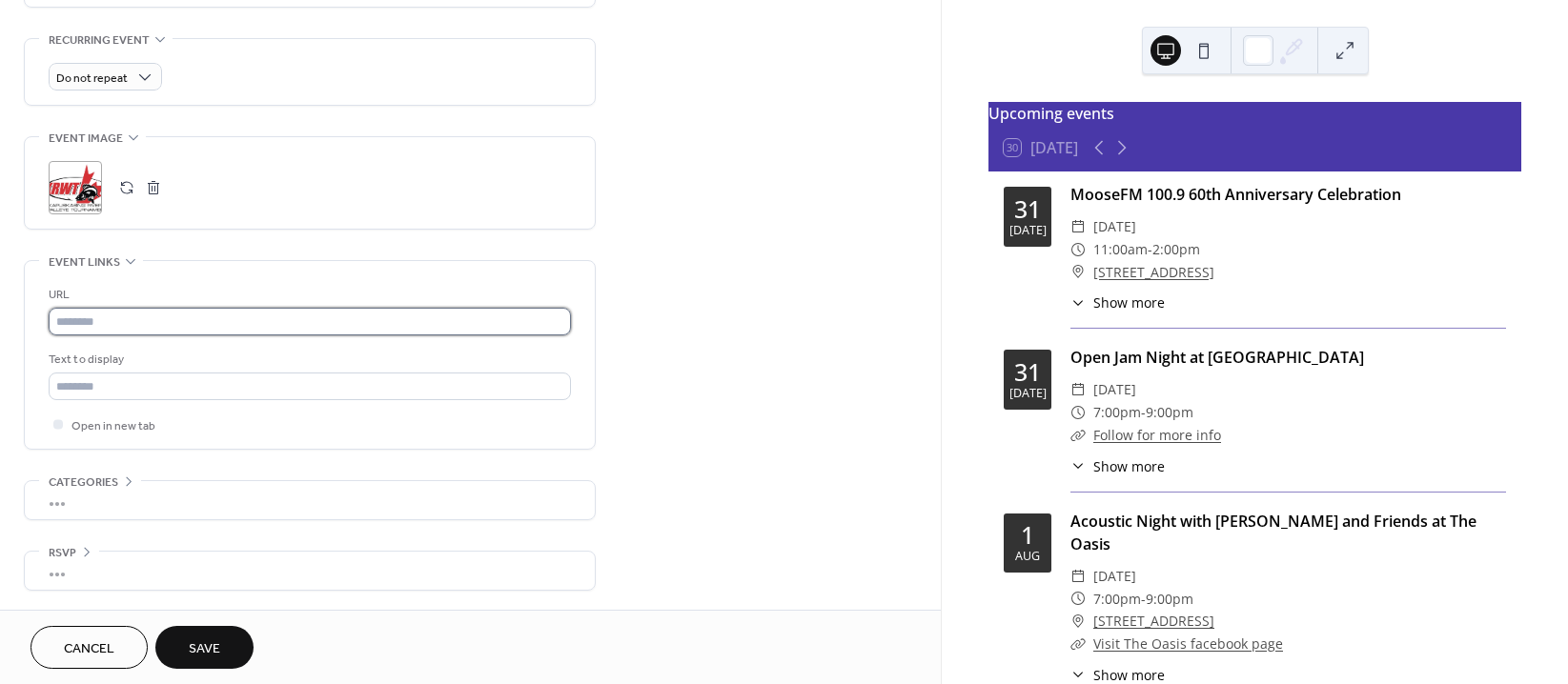 click at bounding box center (310, 321) 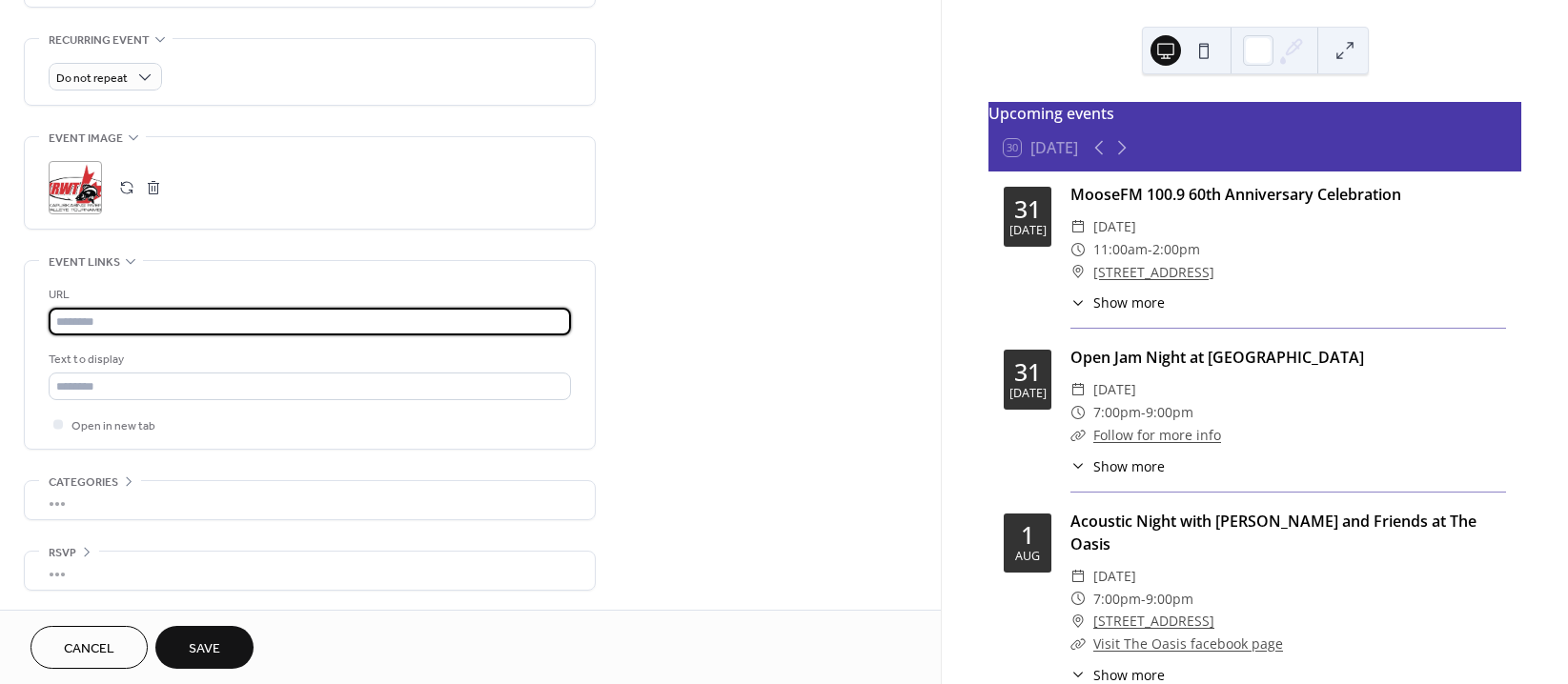 paste on "**********" 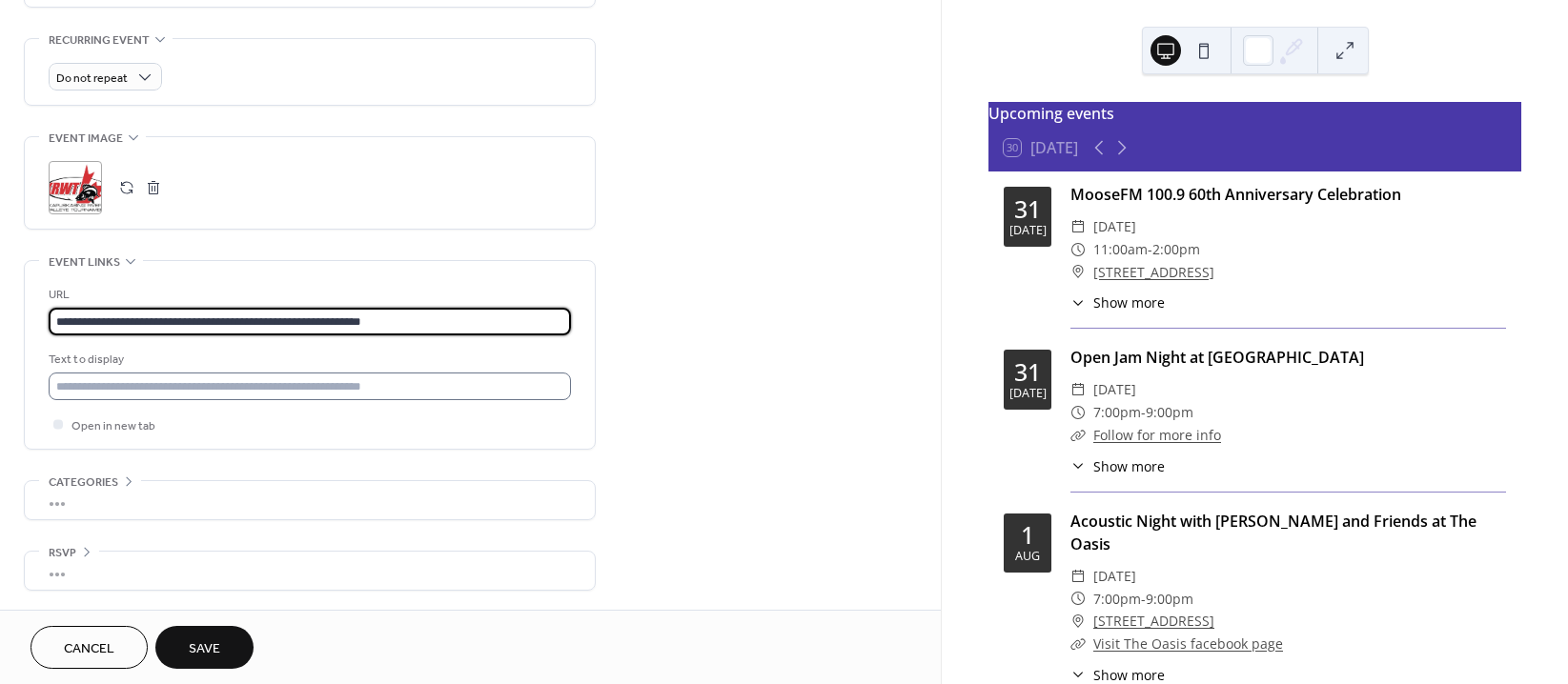type on "**********" 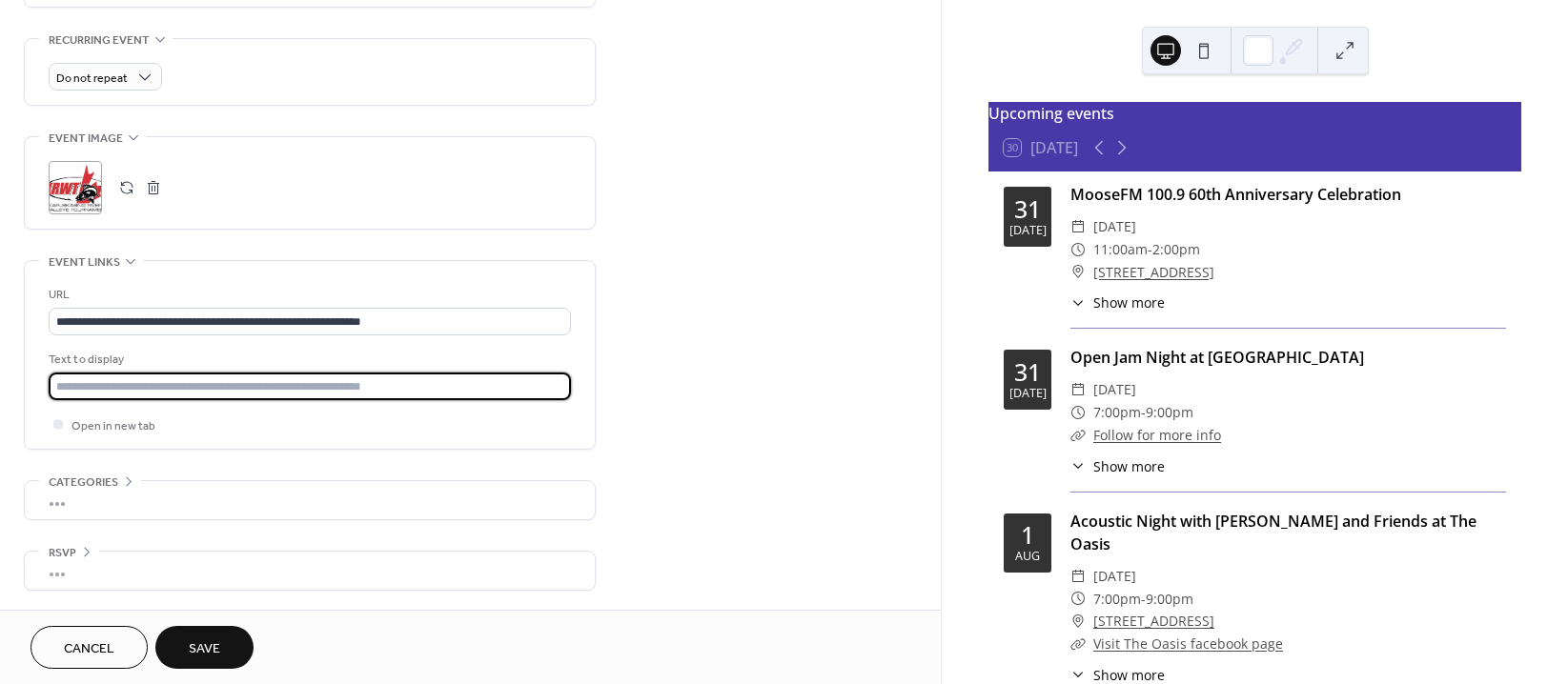 click at bounding box center (310, 386) 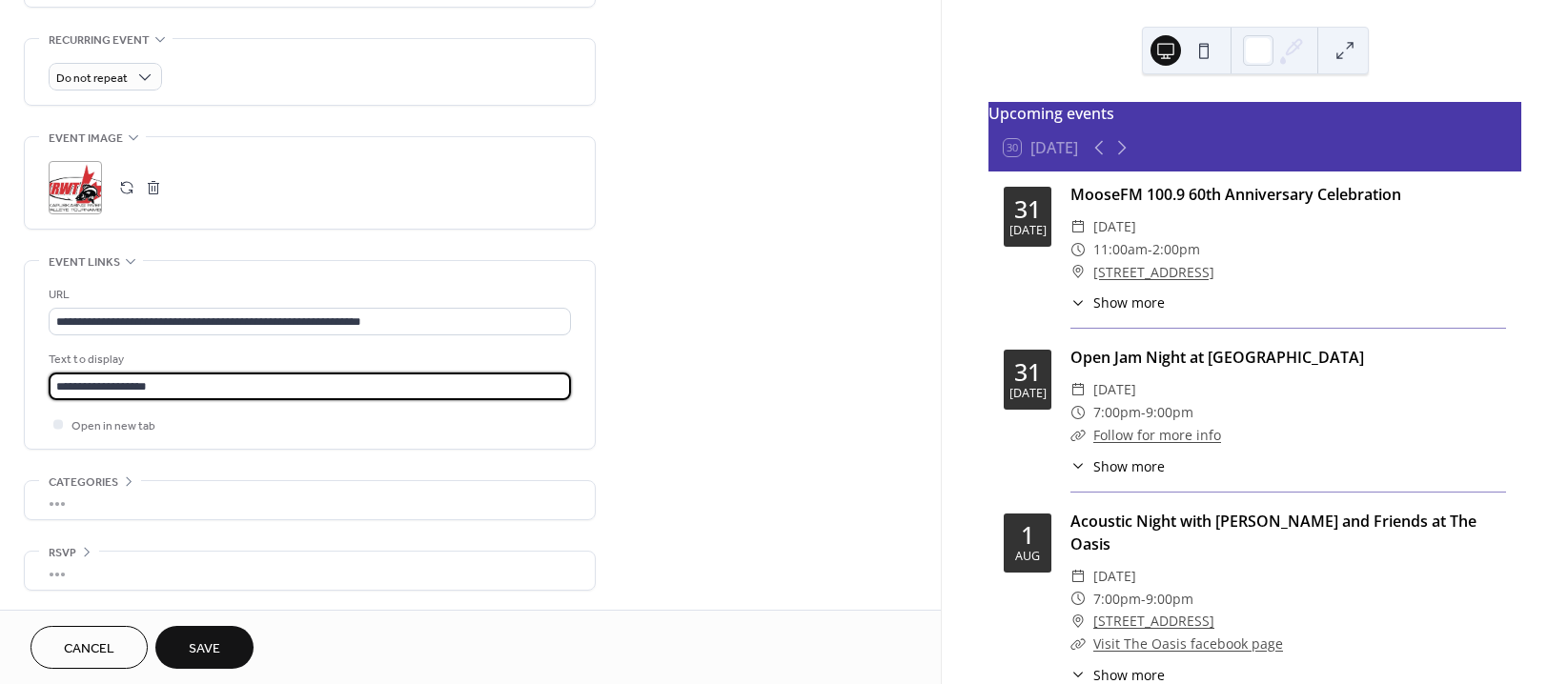 click on "Open in new tab" at bounding box center [310, 424] 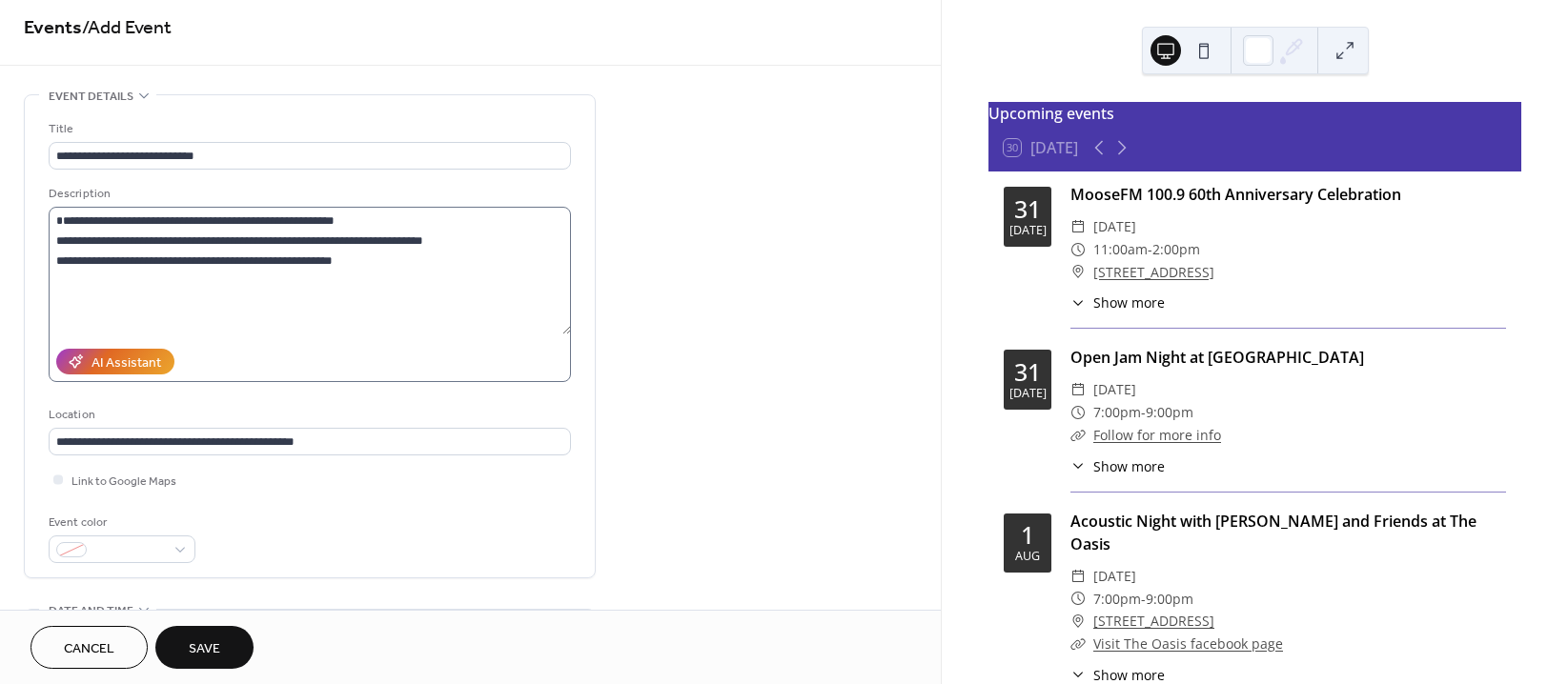 scroll, scrollTop: 0, scrollLeft: 0, axis: both 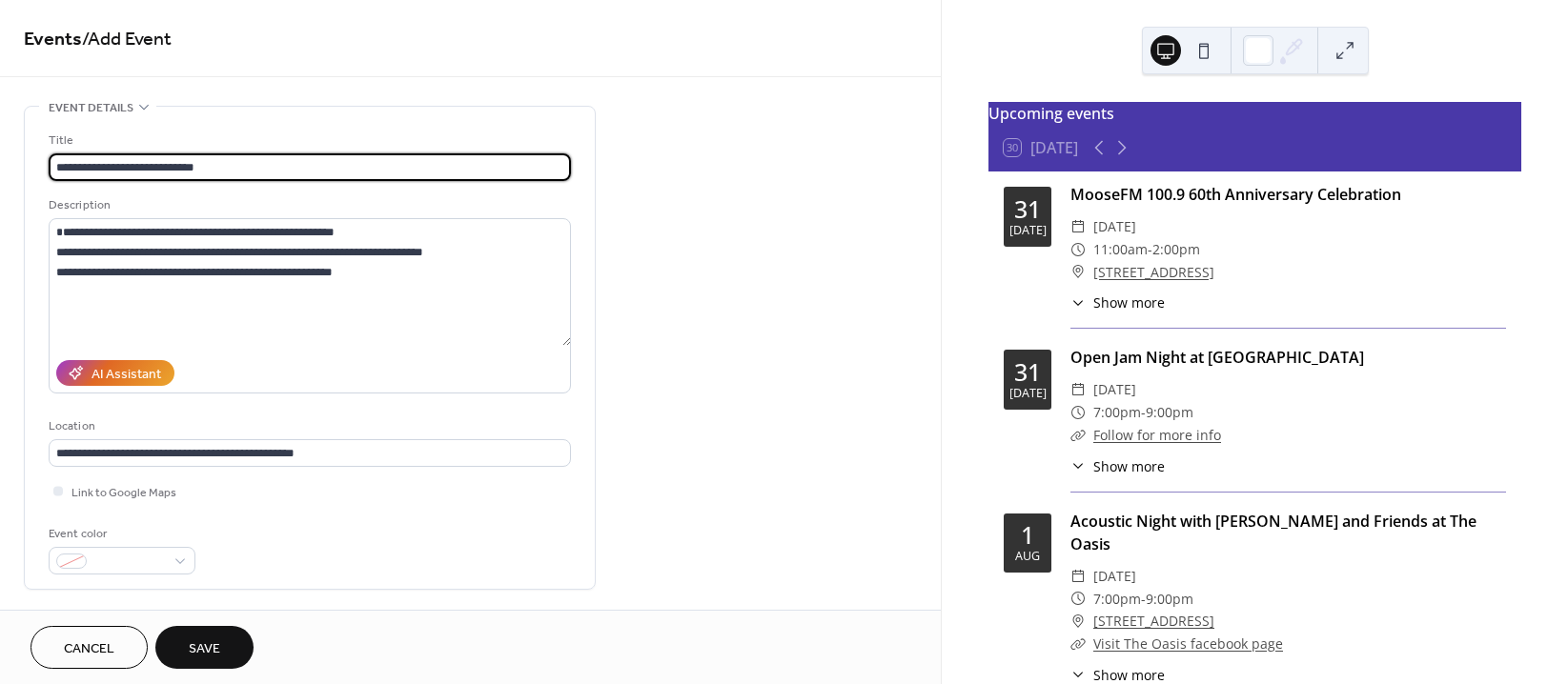 drag, startPoint x: 251, startPoint y: 171, endPoint x: -12, endPoint y: 172, distance: 263.0019 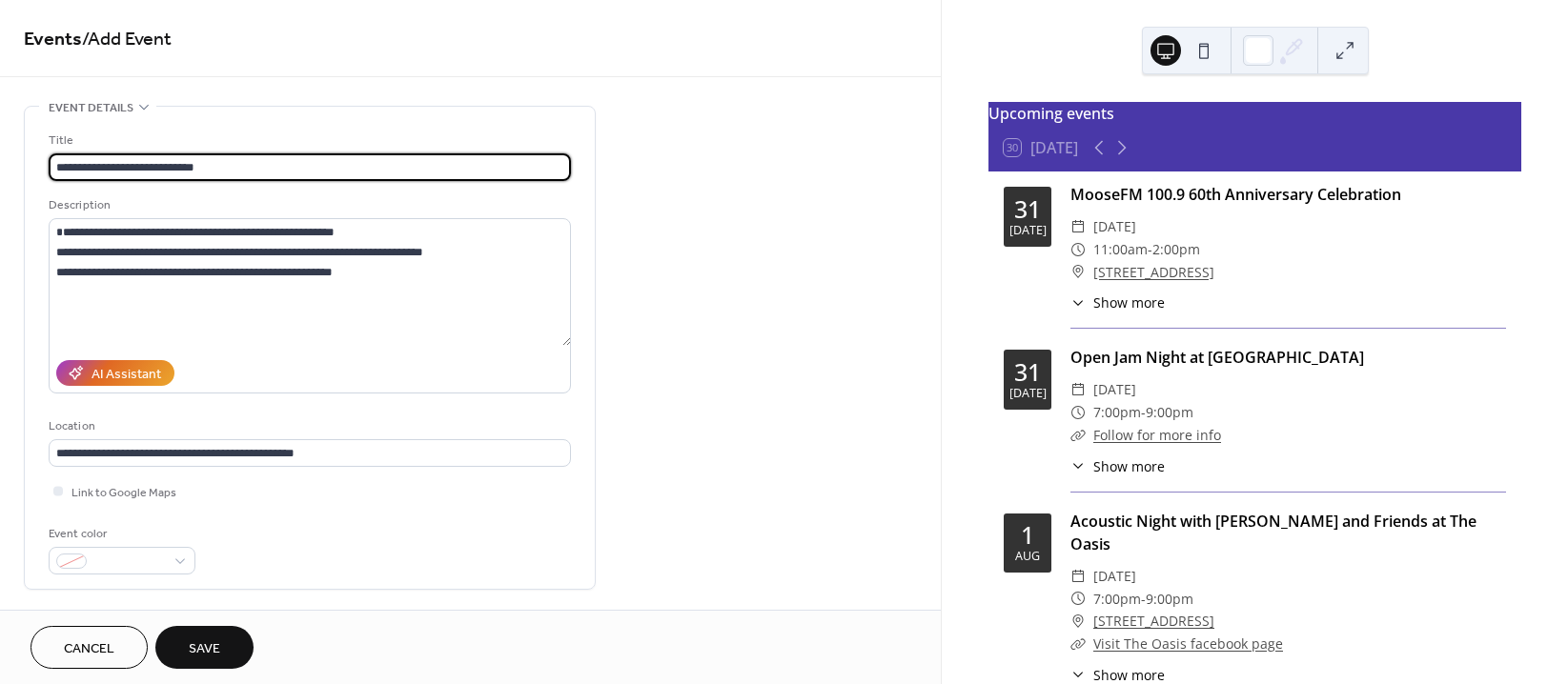 click on "**********" at bounding box center [784, 342] 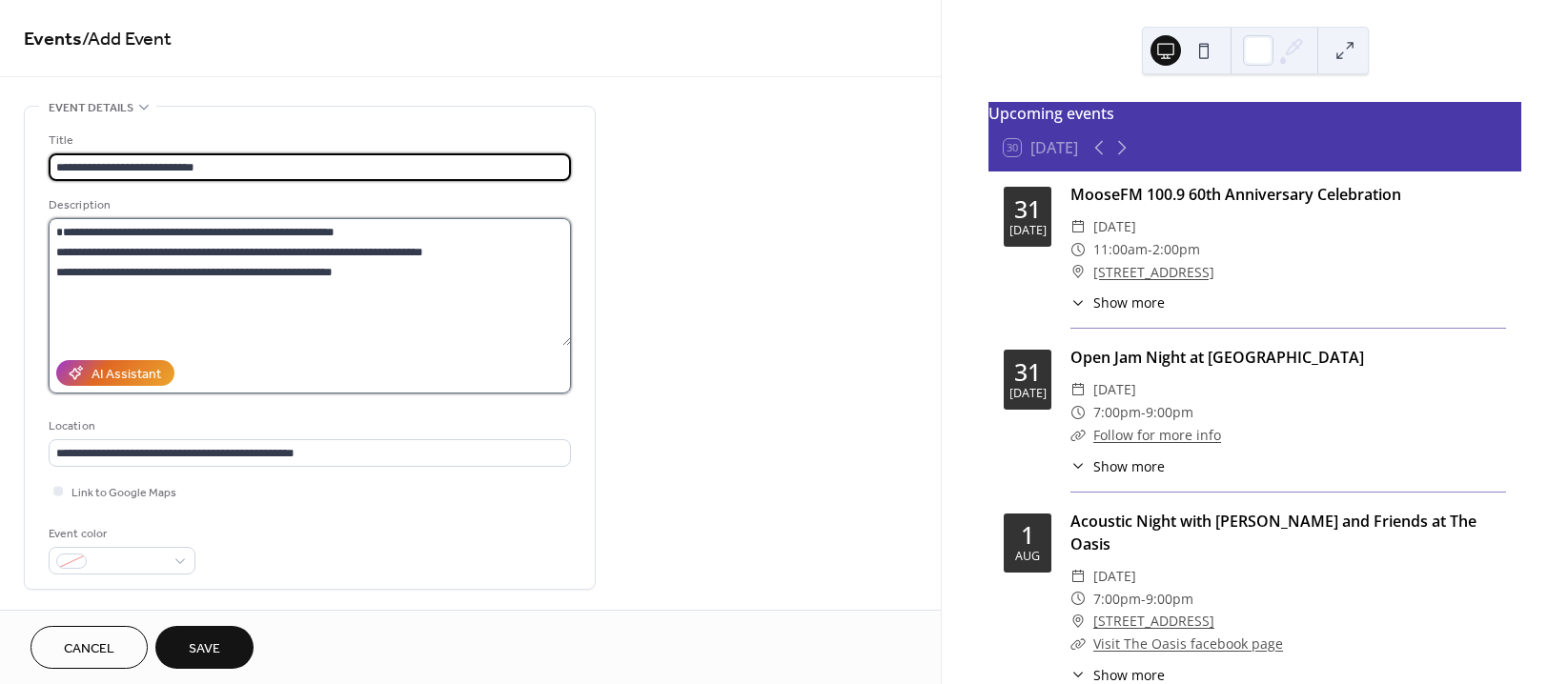 click on "**********" at bounding box center (310, 282) 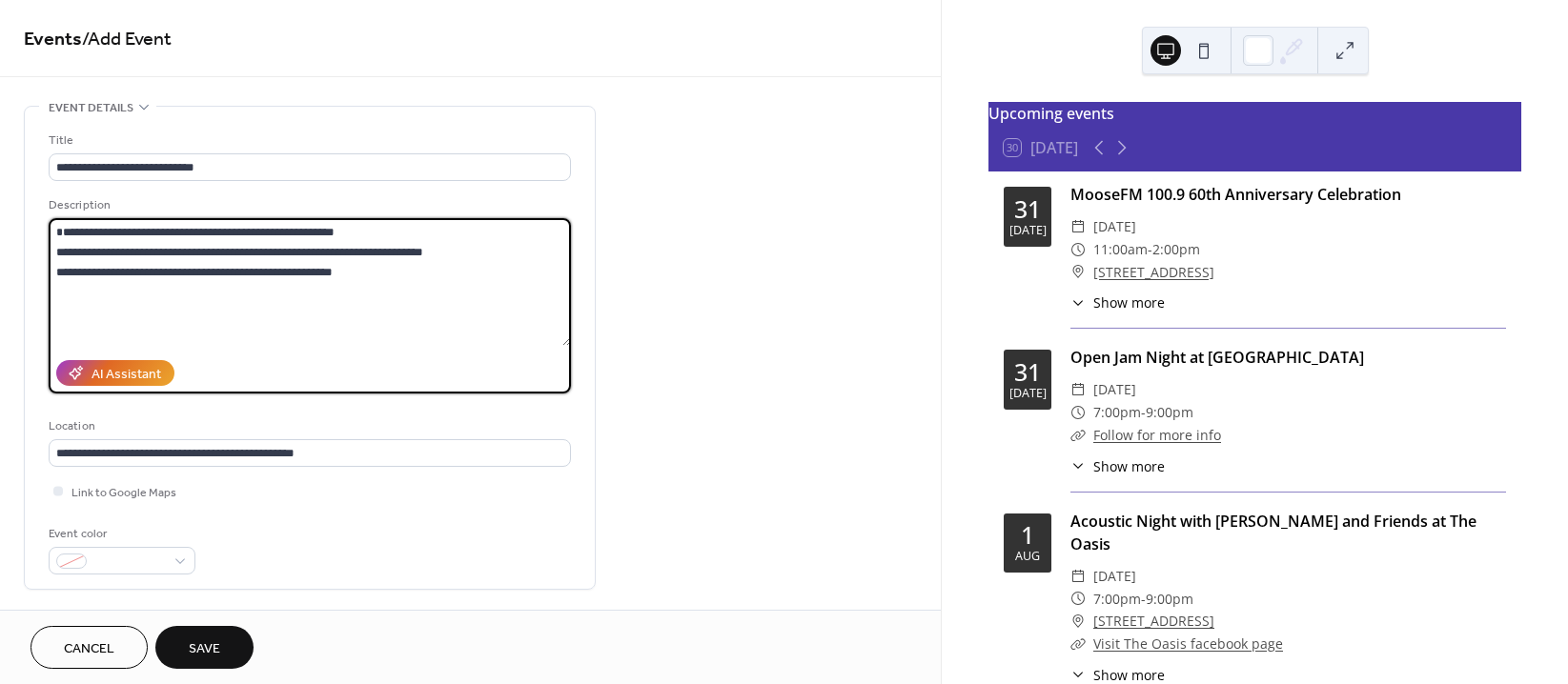 drag, startPoint x: 348, startPoint y: 290, endPoint x: 45, endPoint y: 228, distance: 309.2782 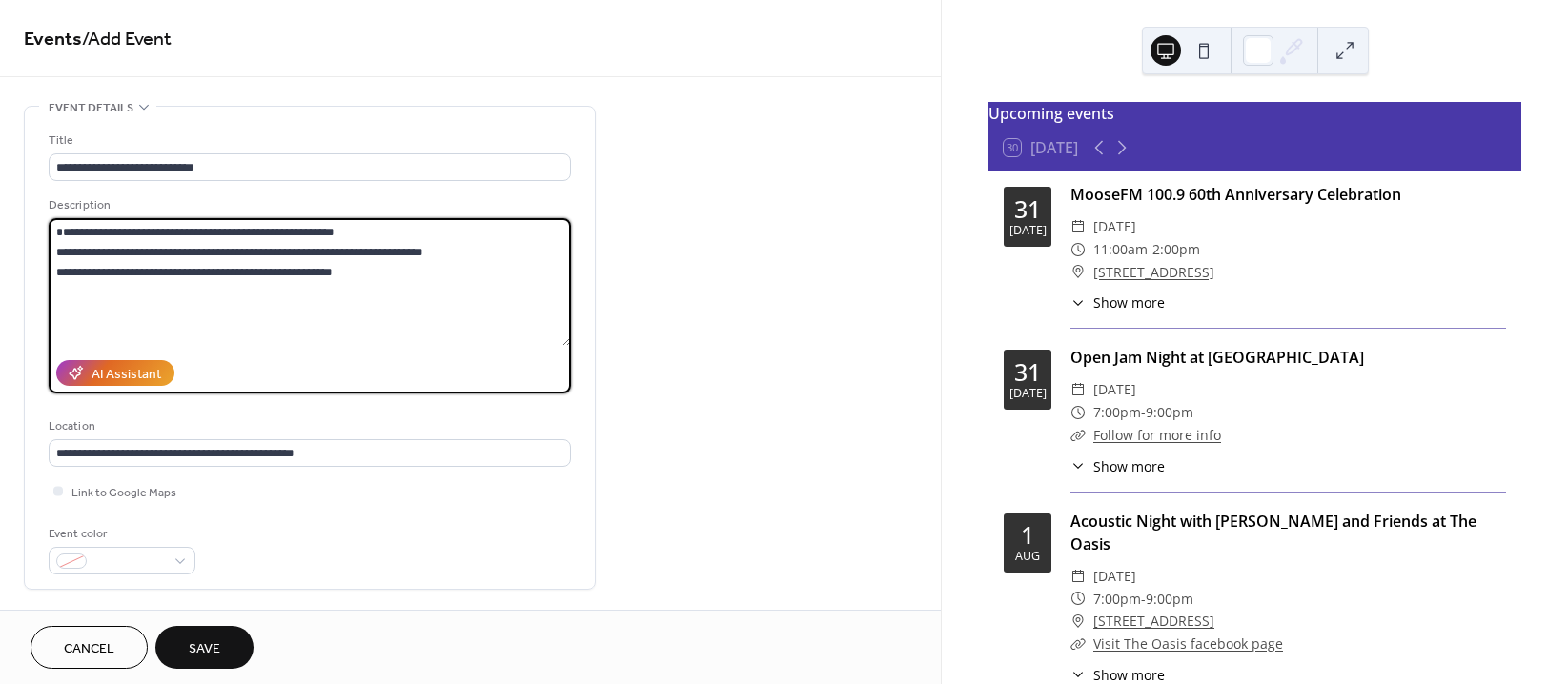 click on "**********" at bounding box center (310, 348) 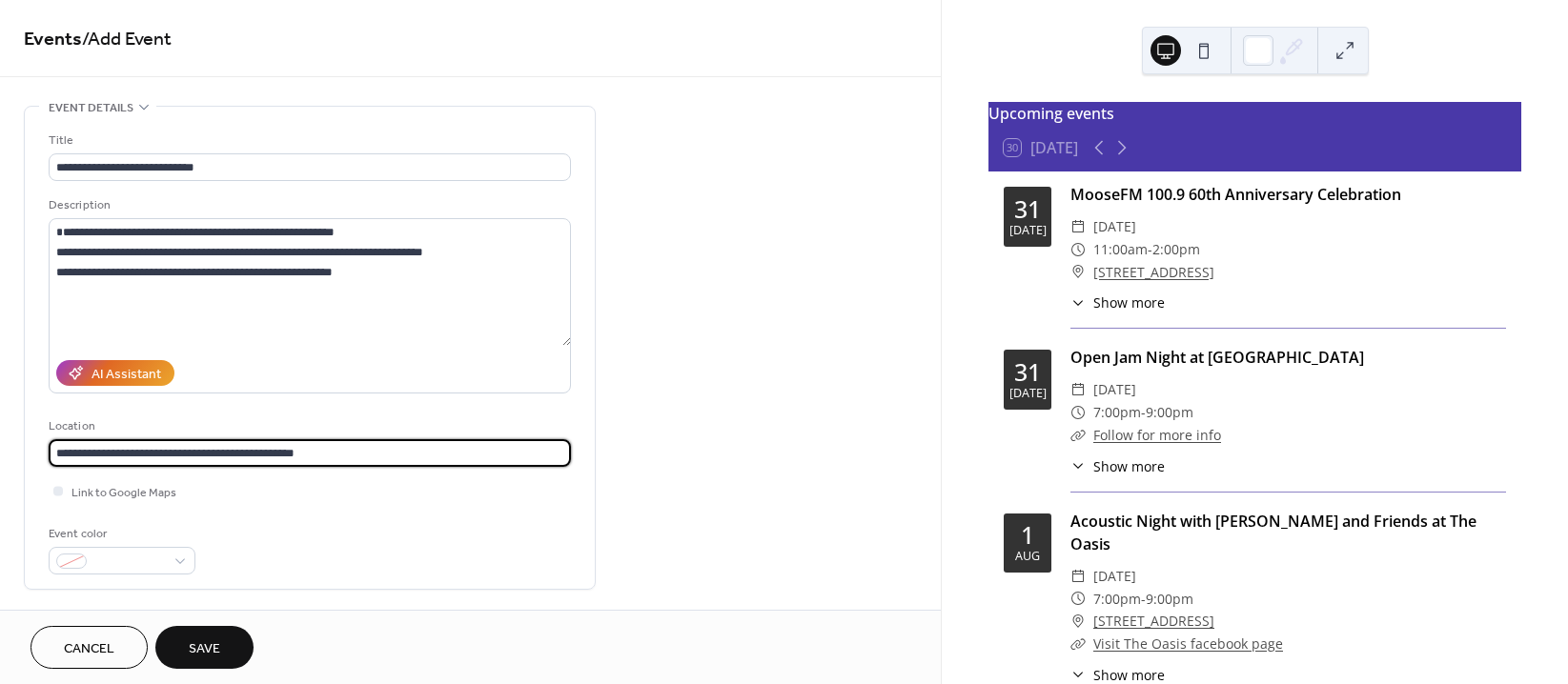 click on "**********" at bounding box center [310, 453] 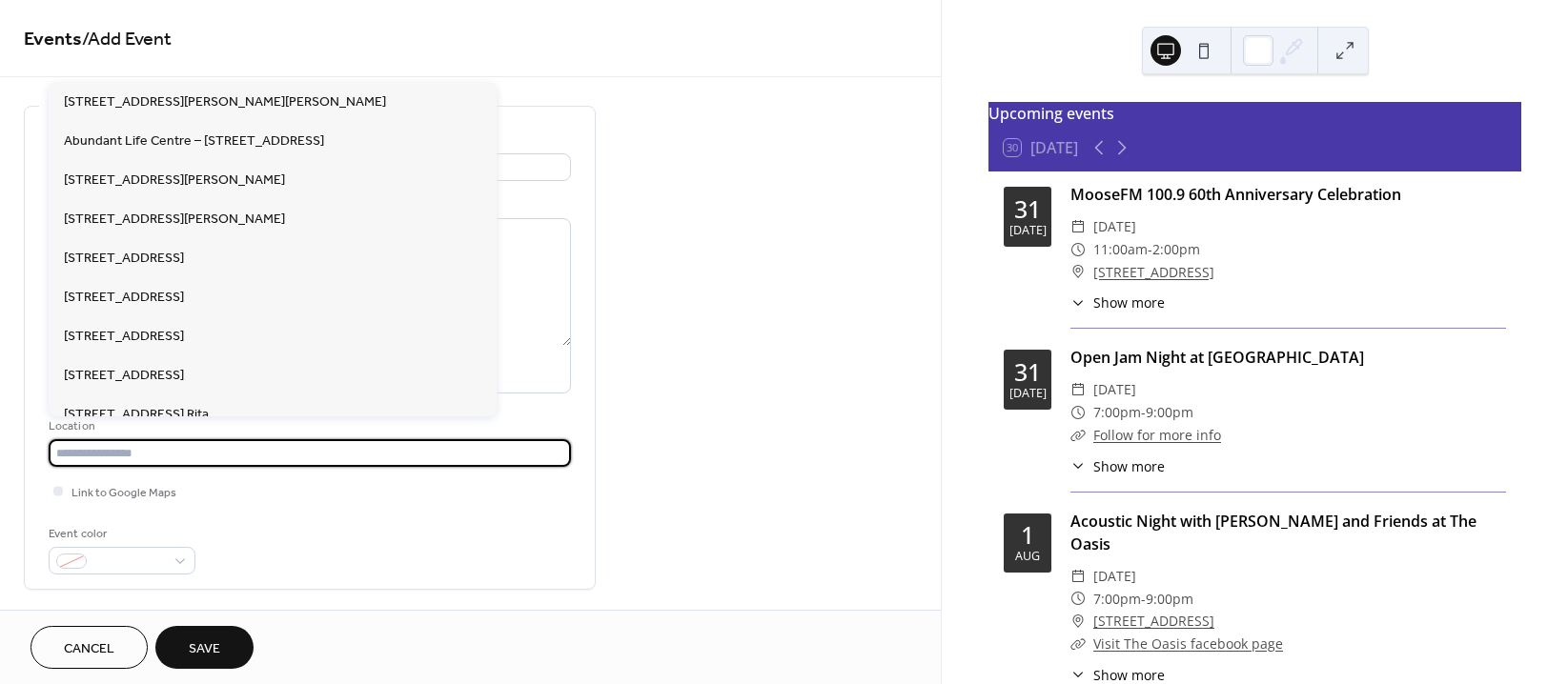 paste on "**********" 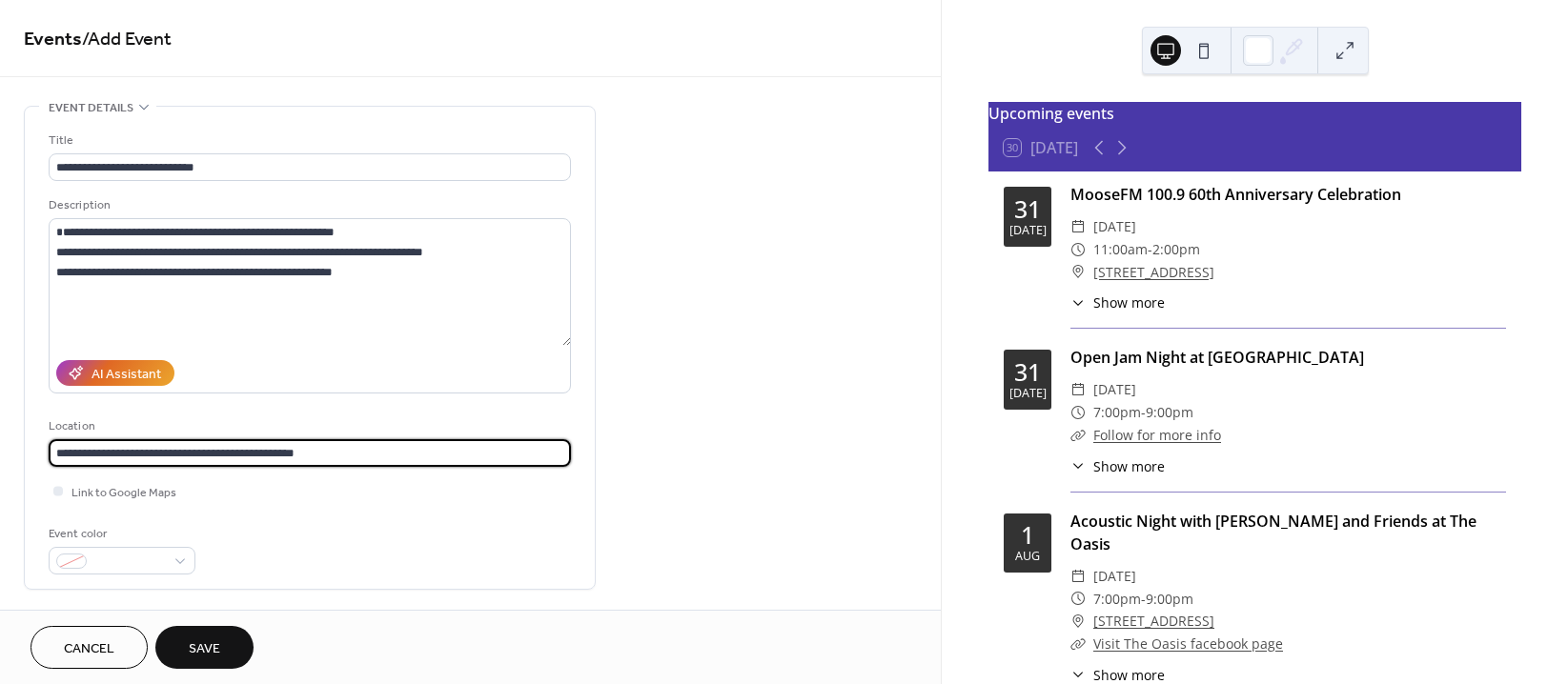 type on "**********" 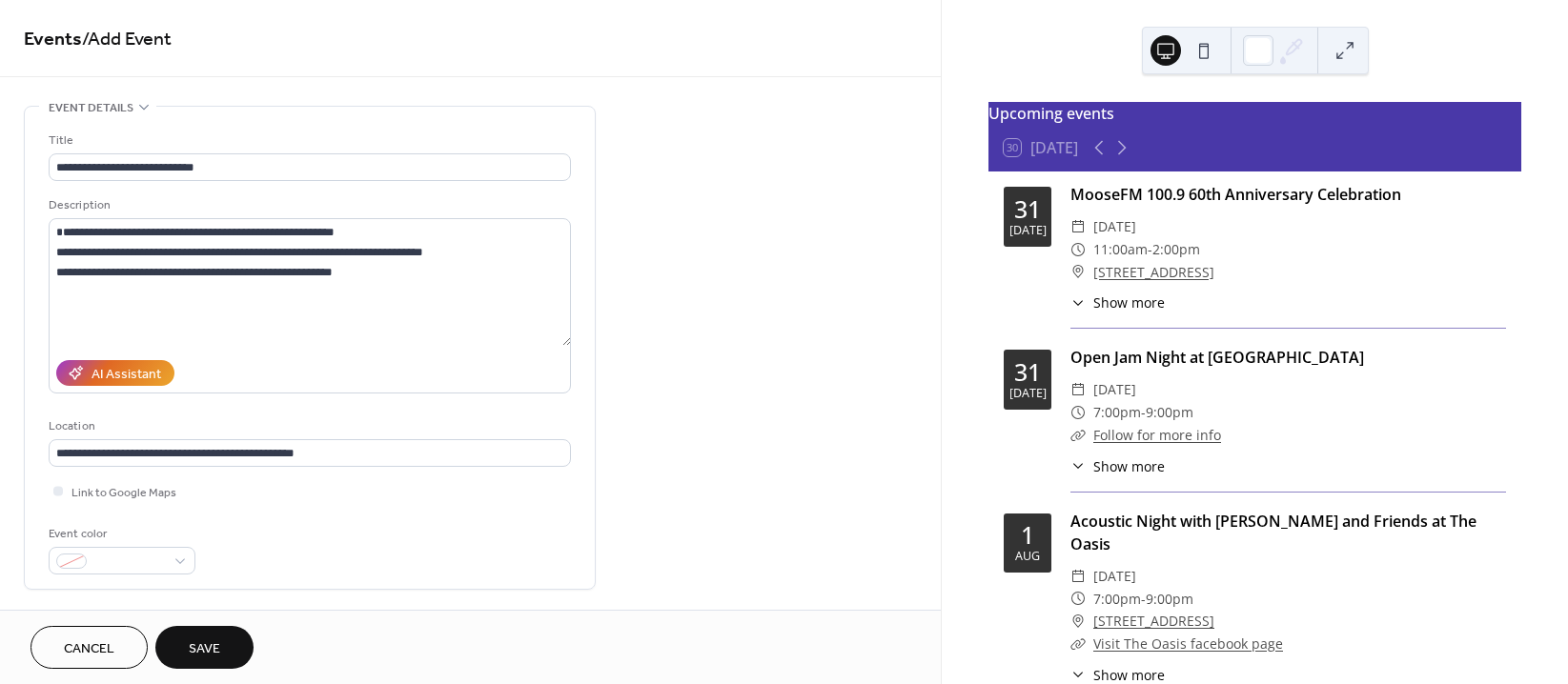 click on "**********" at bounding box center [310, 352] 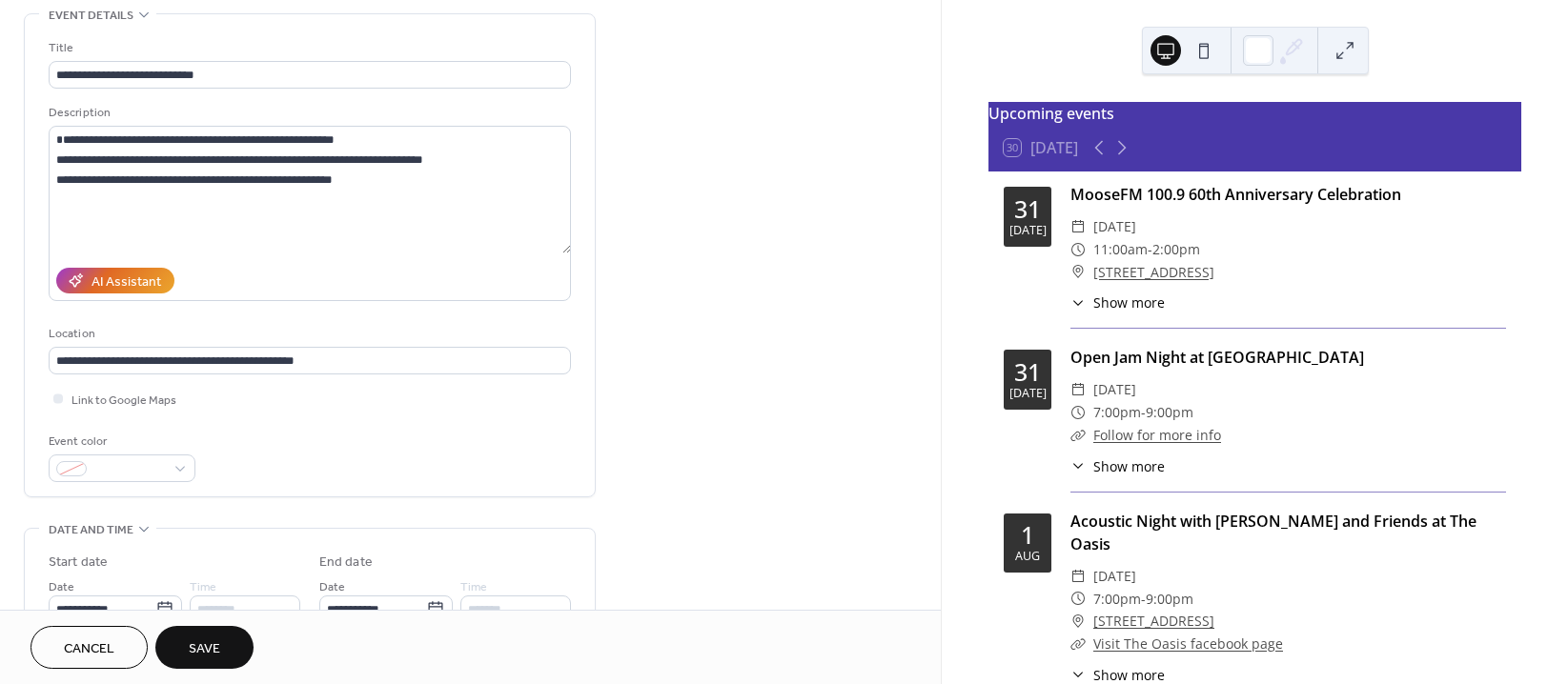 scroll, scrollTop: 95, scrollLeft: 0, axis: vertical 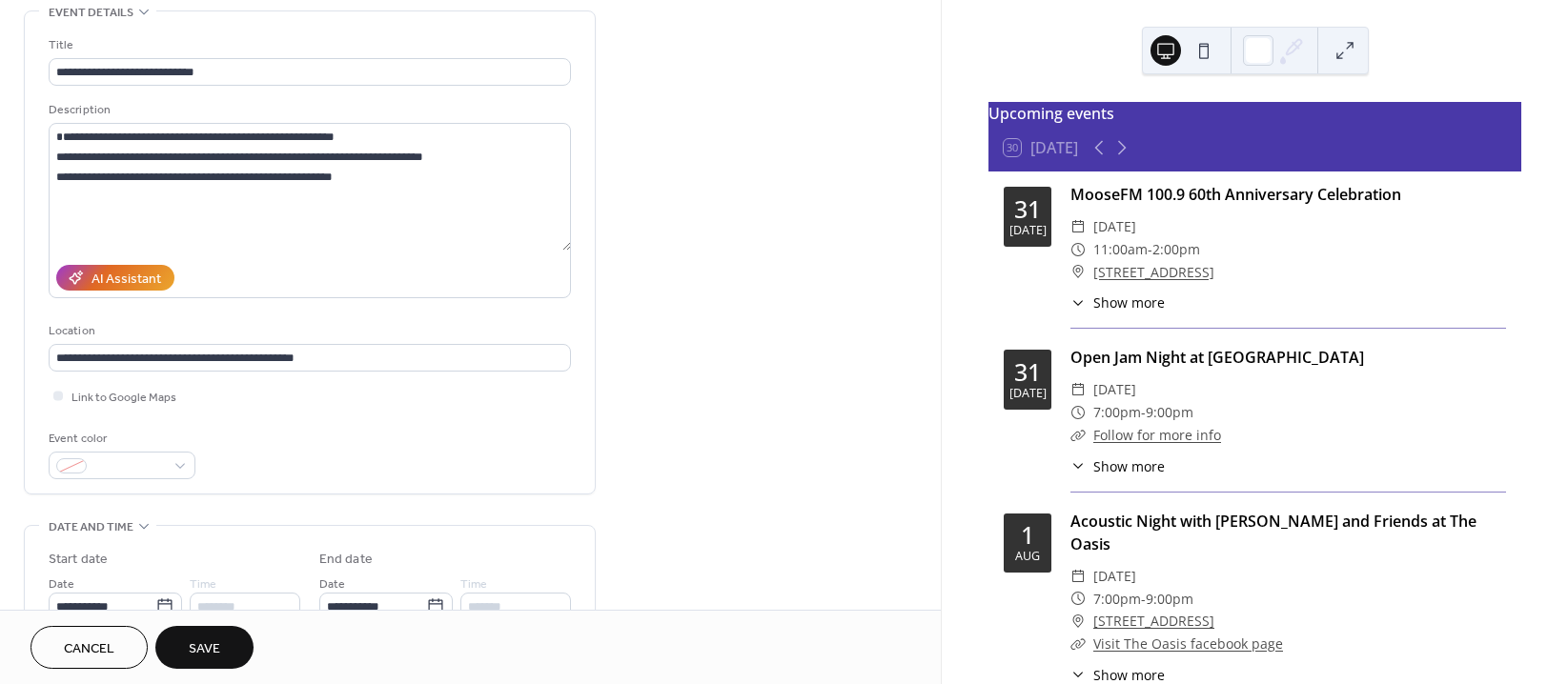 click on "Save" at bounding box center [204, 649] 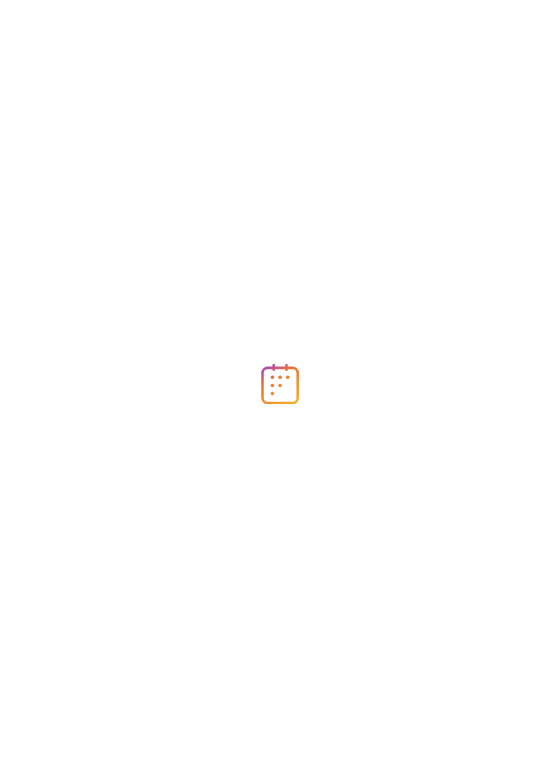 scroll, scrollTop: 0, scrollLeft: 0, axis: both 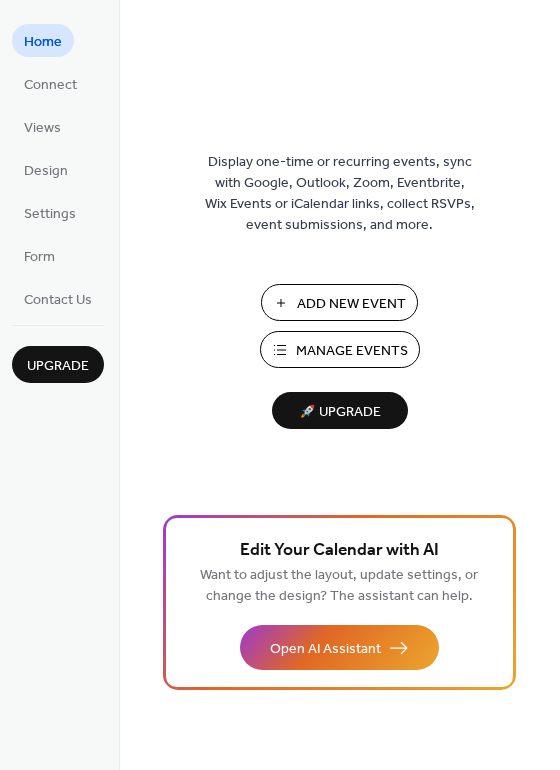 click on "Add New Event" at bounding box center [351, 304] 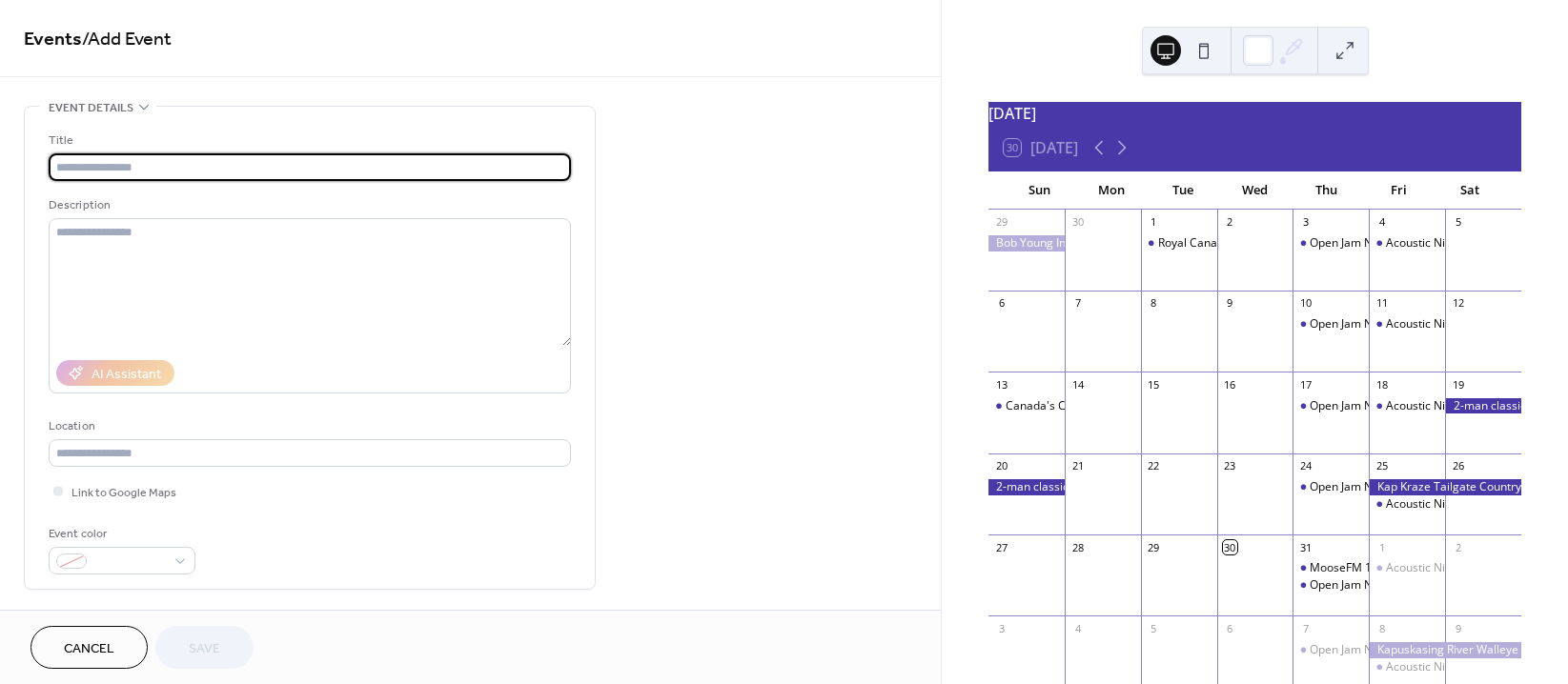 scroll, scrollTop: 0, scrollLeft: 0, axis: both 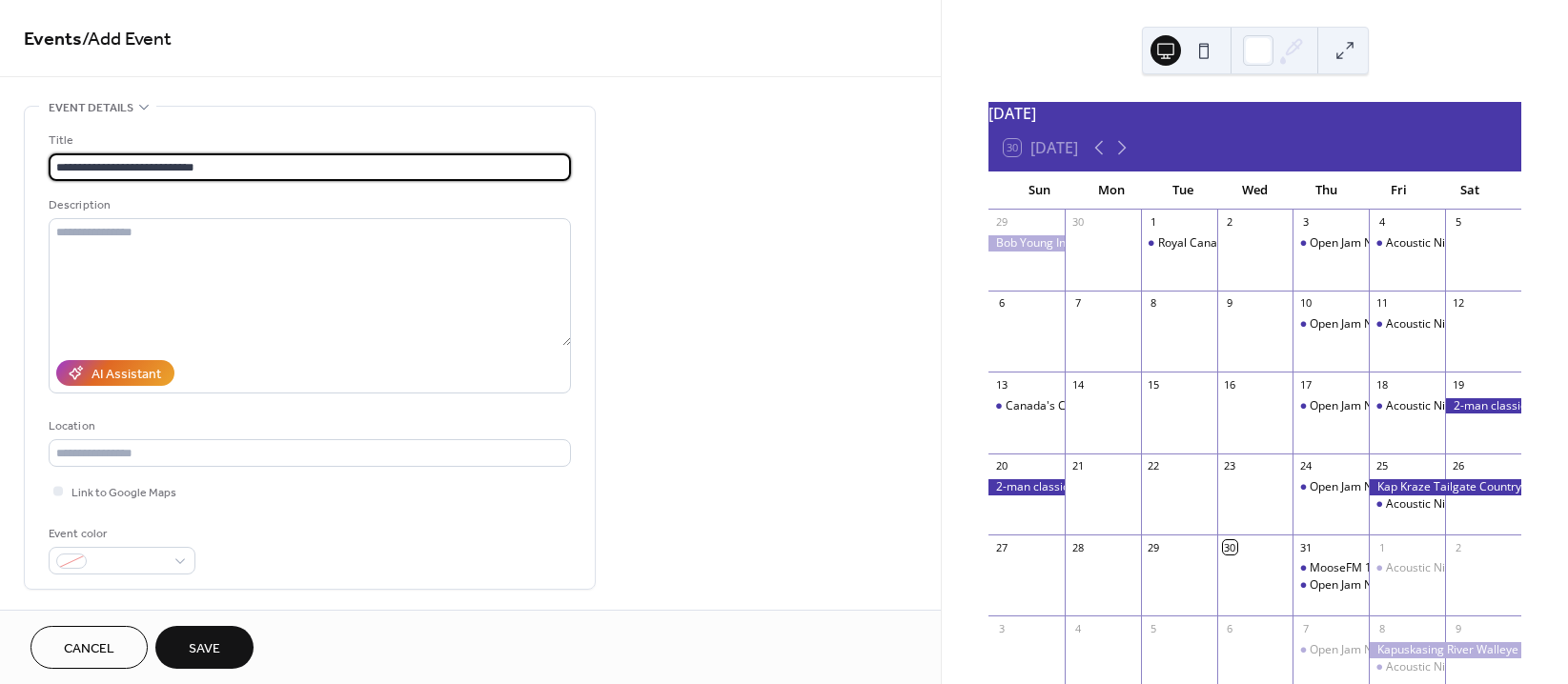 type on "**********" 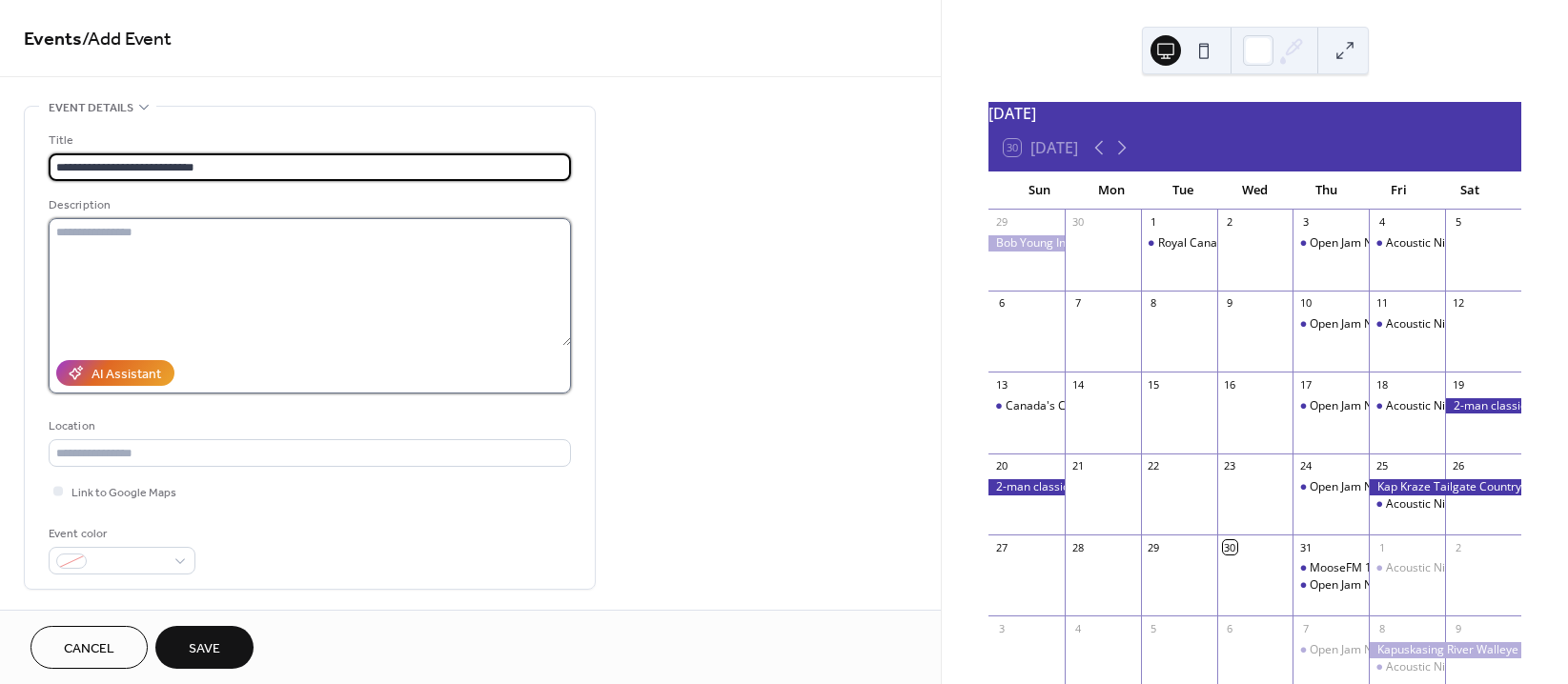 click at bounding box center [310, 282] 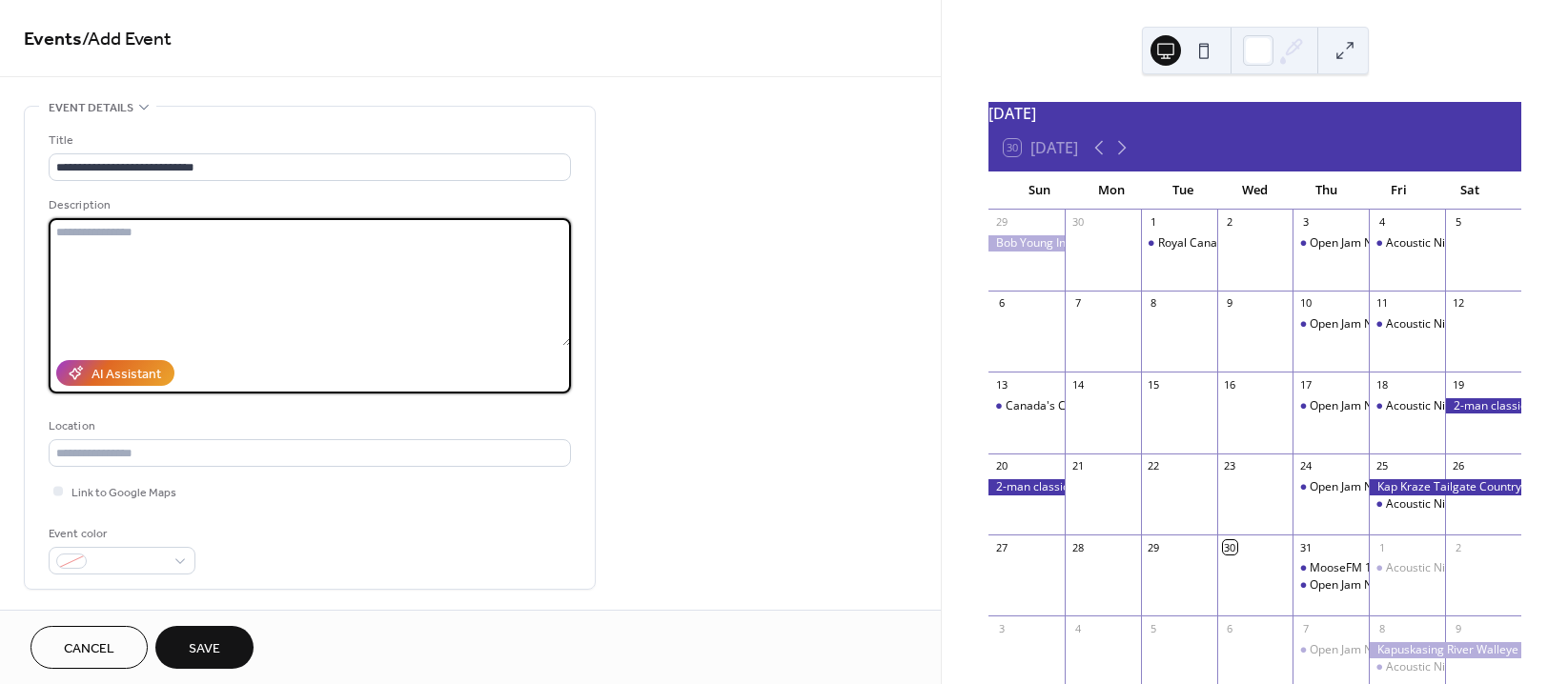 paste on "**********" 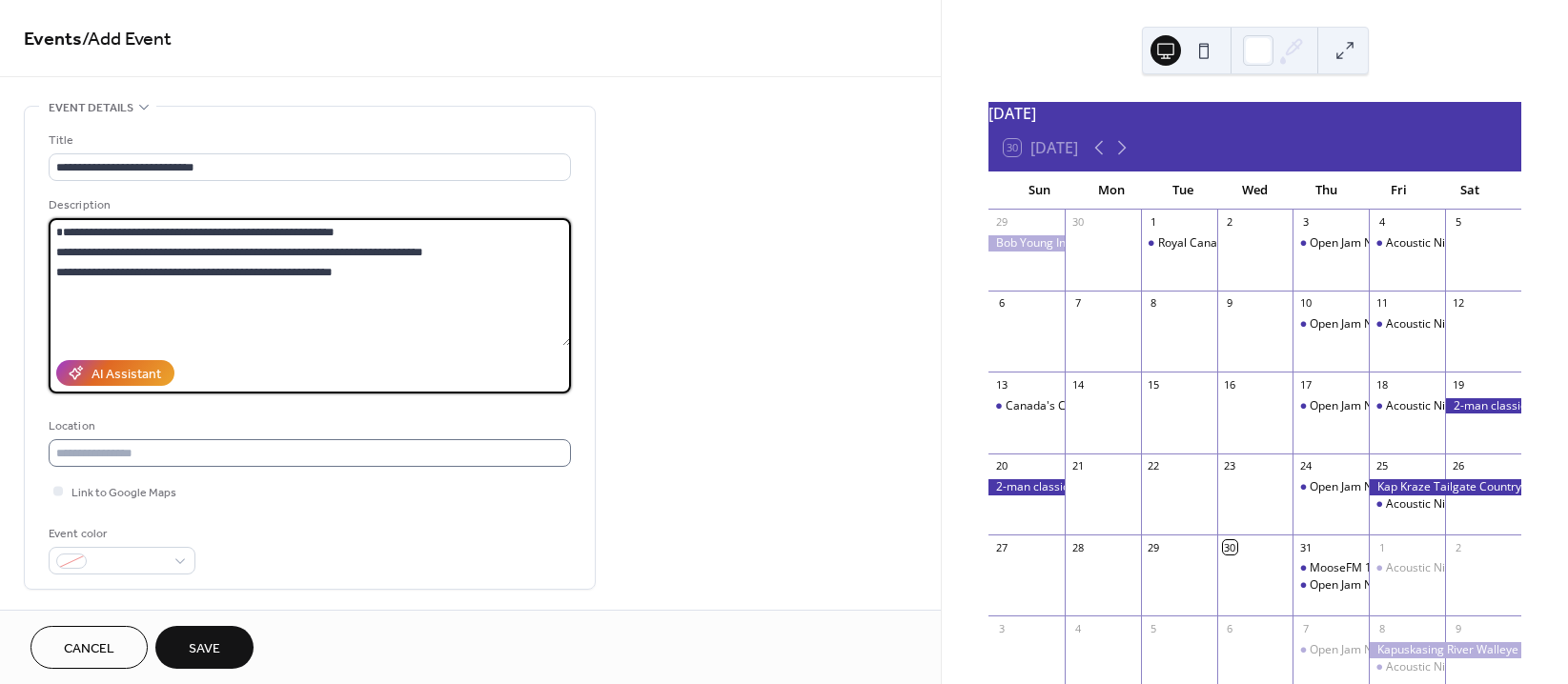 type on "**********" 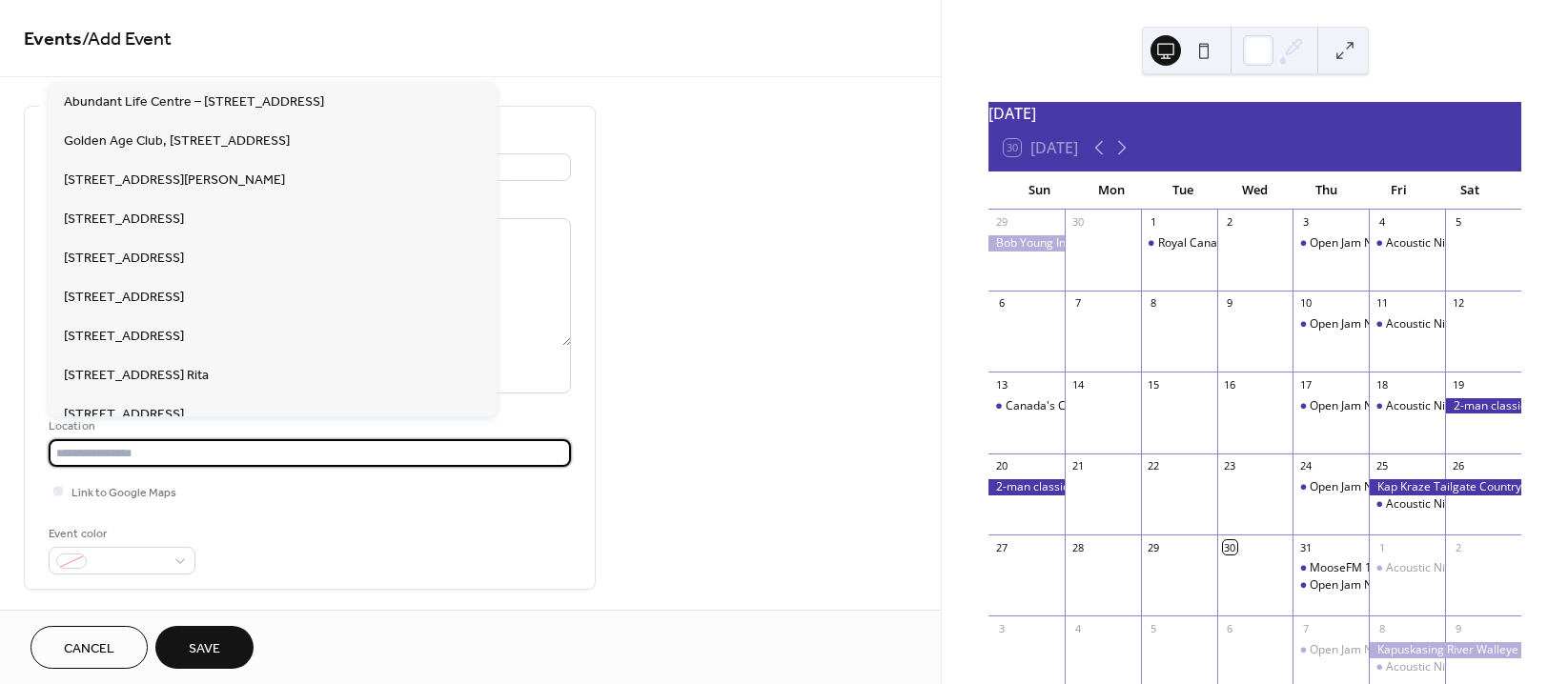 click at bounding box center (310, 453) 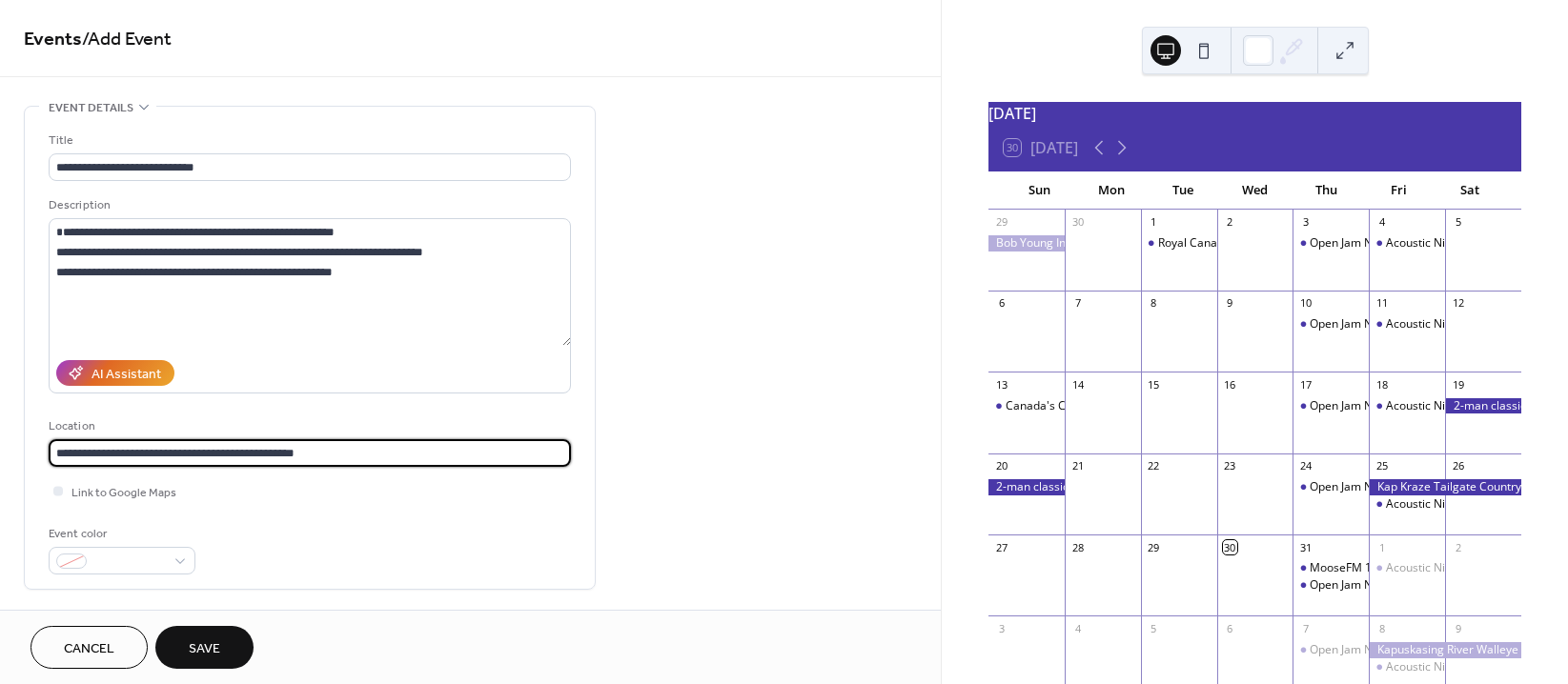 type on "**********" 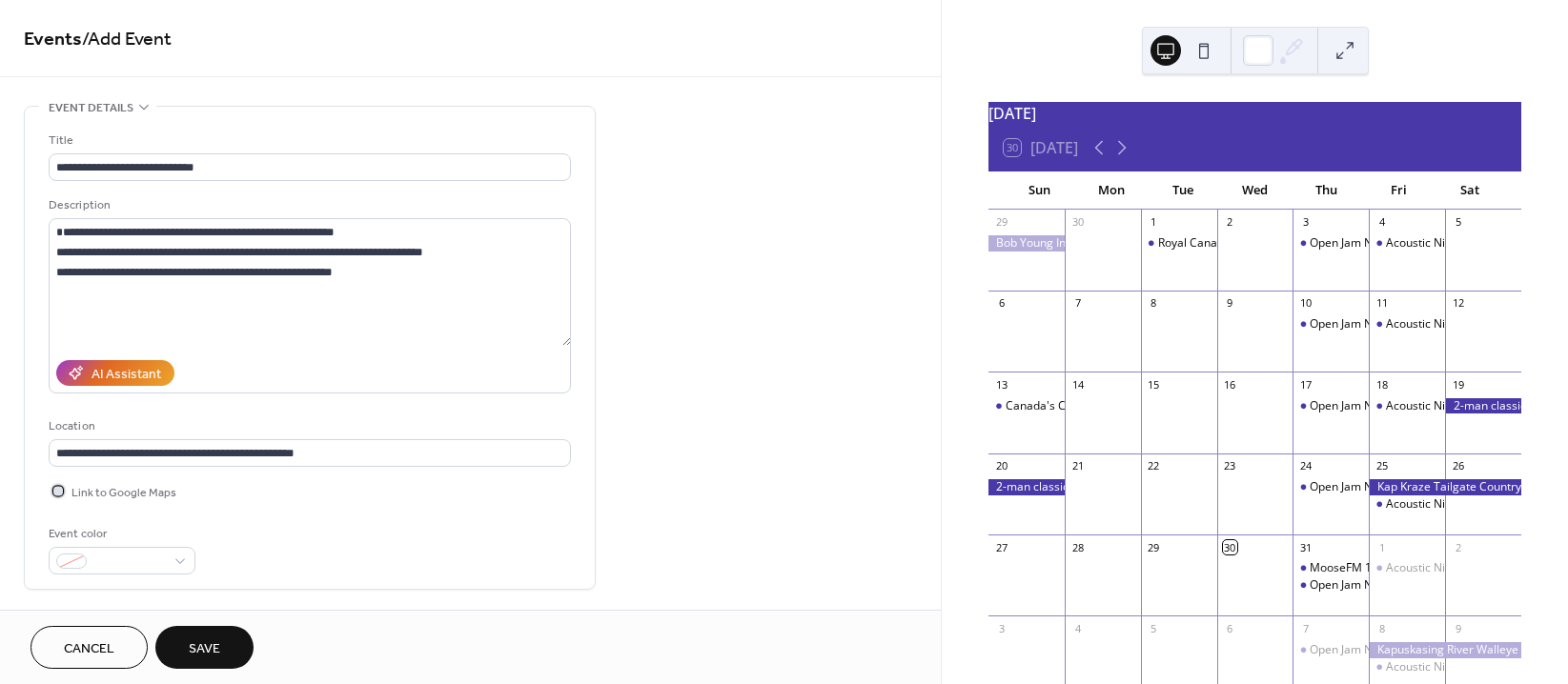 click at bounding box center [58, 491] 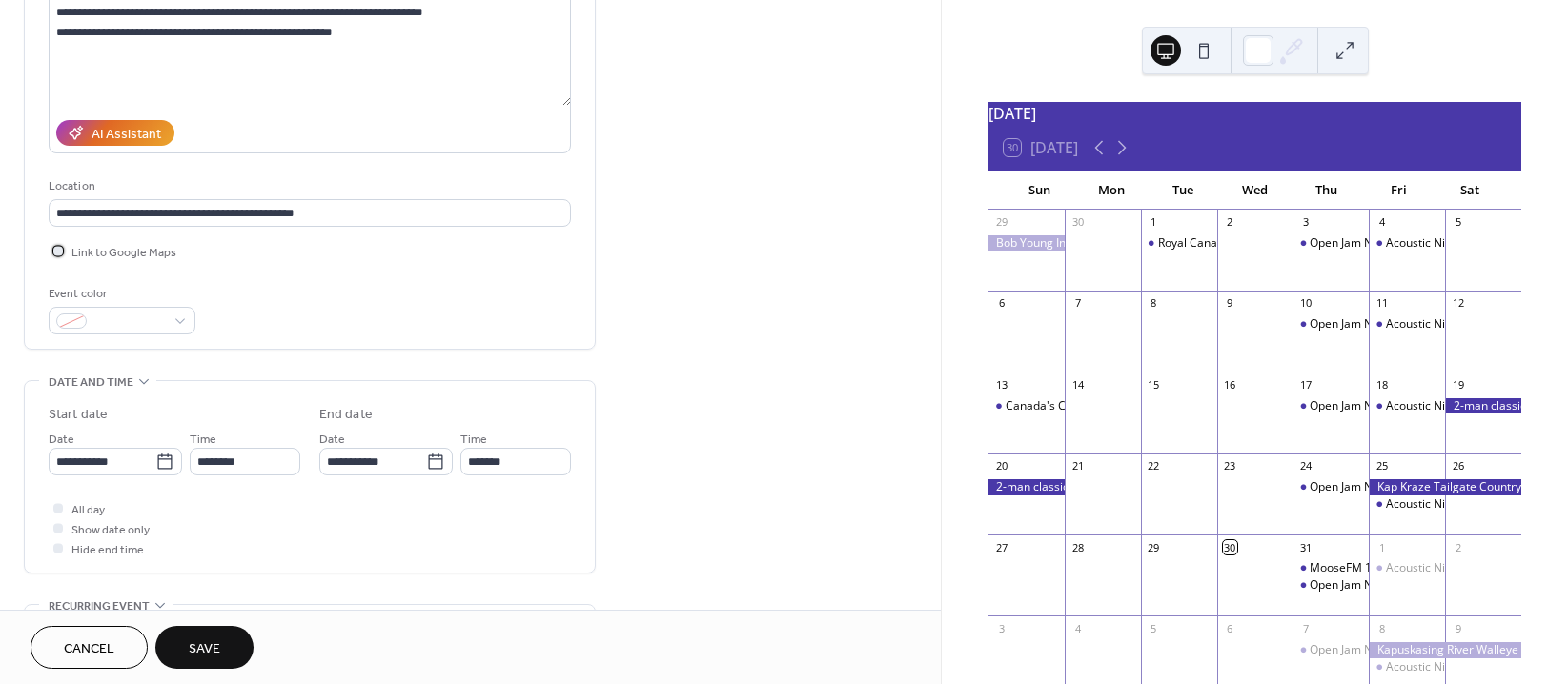 scroll, scrollTop: 286, scrollLeft: 0, axis: vertical 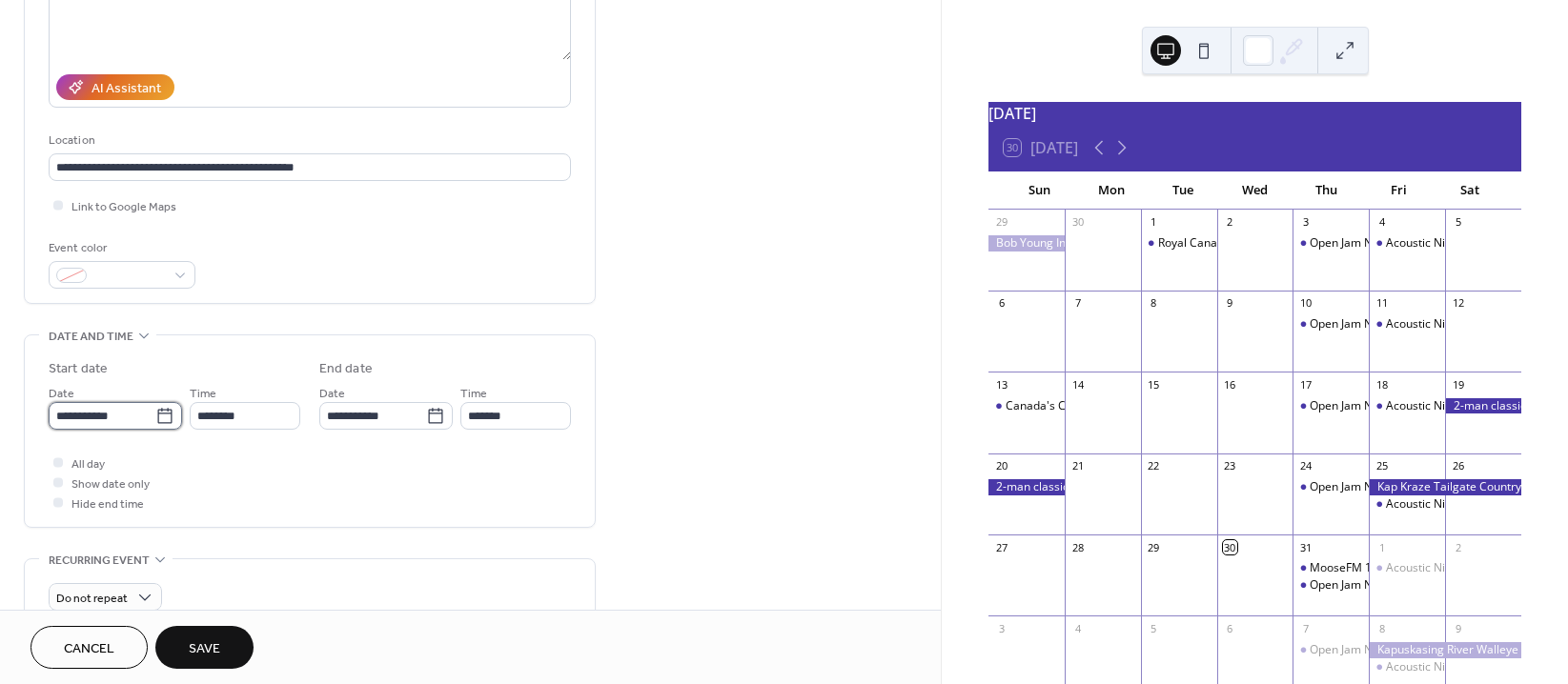 click on "**********" at bounding box center [102, 415] 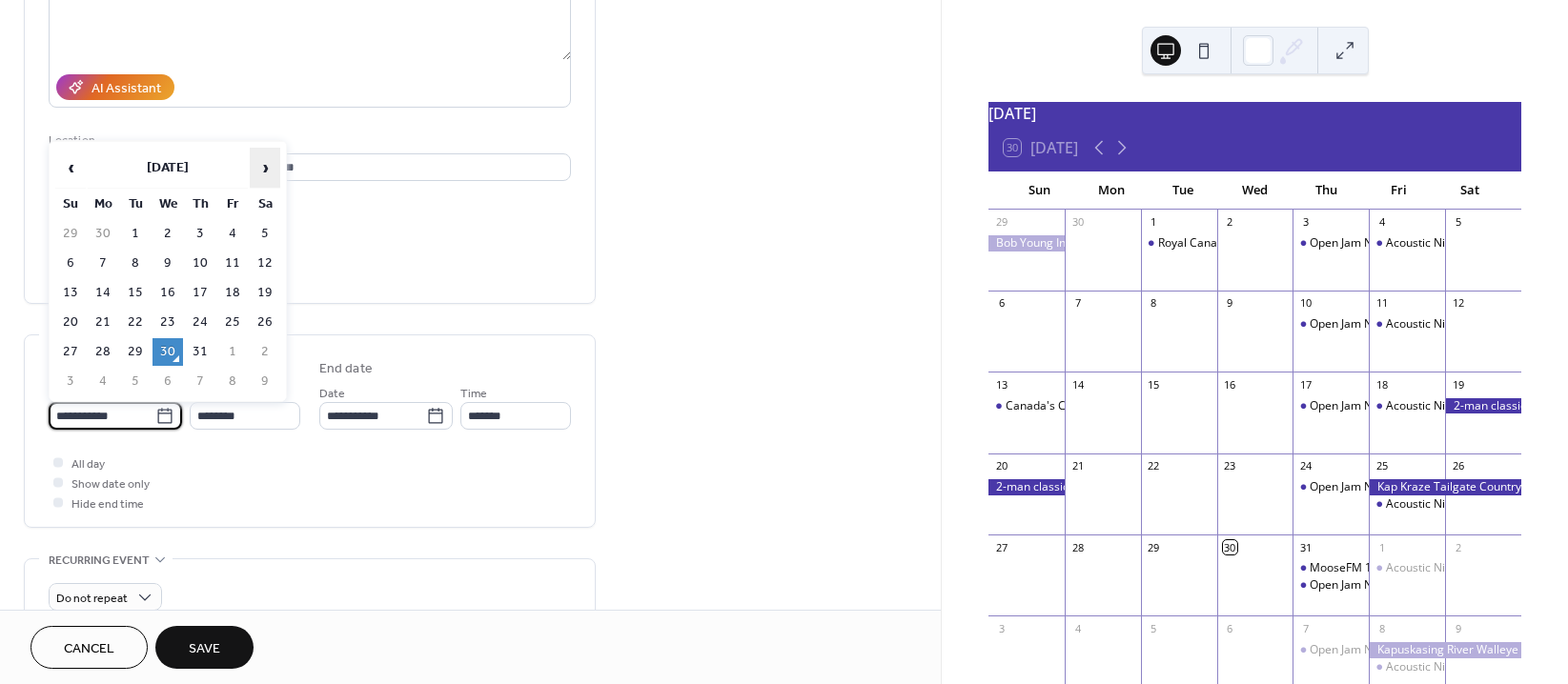 click on "›" at bounding box center [265, 168] 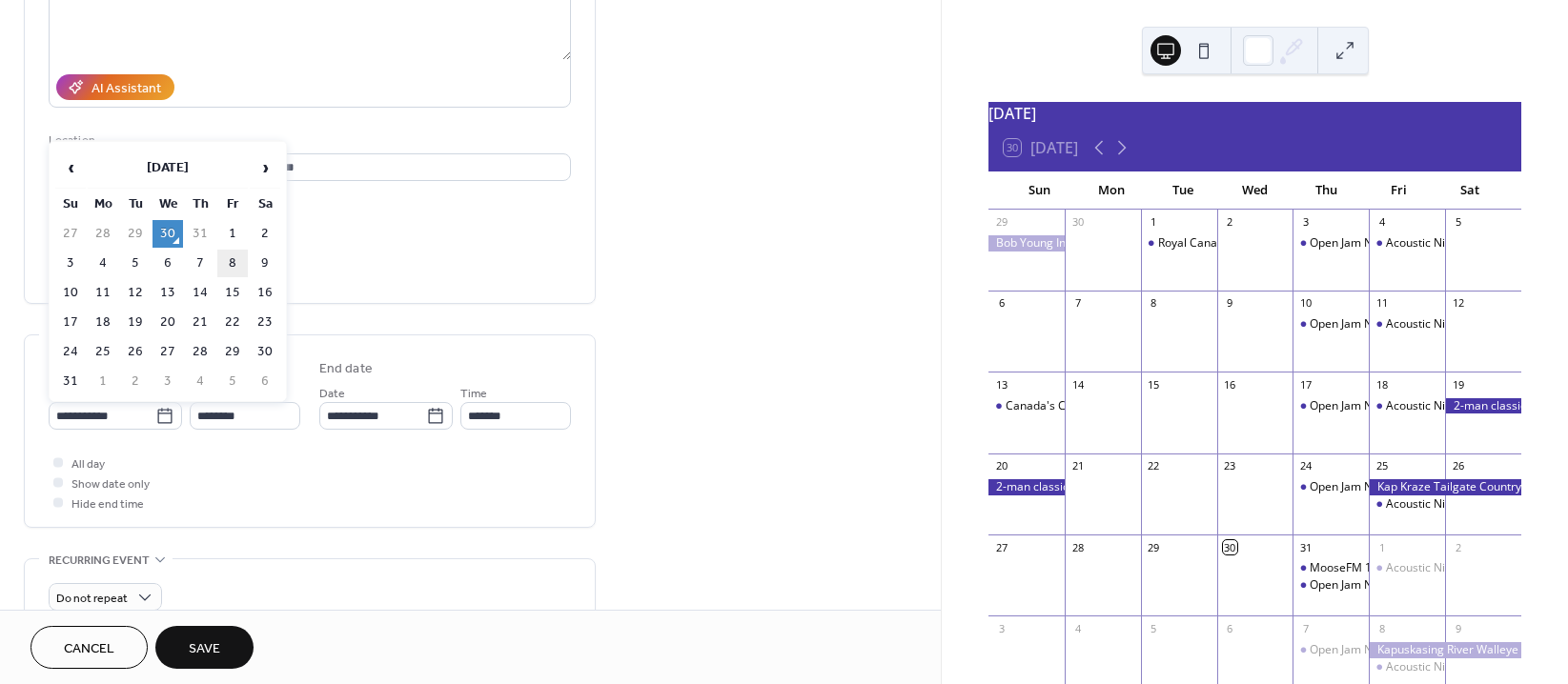 click on "8" at bounding box center (233, 263) 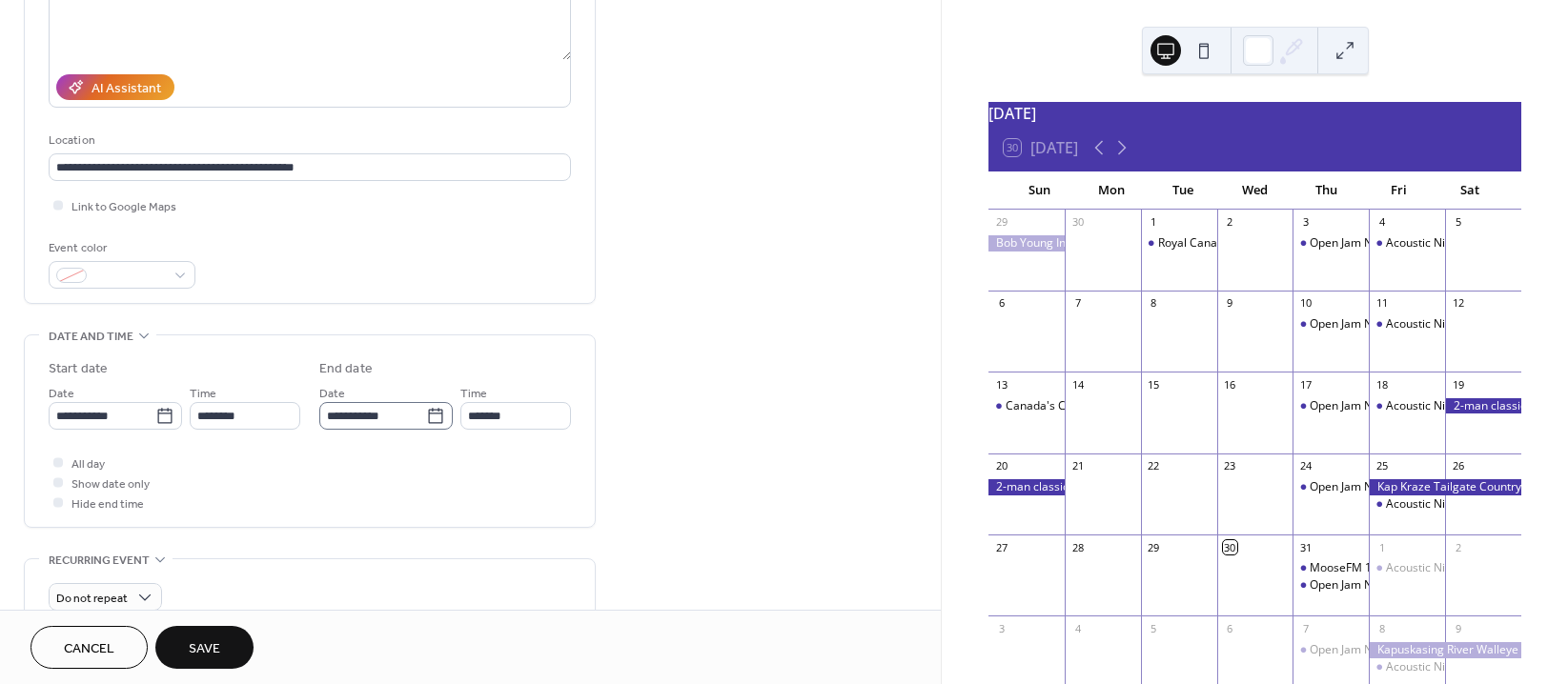 click 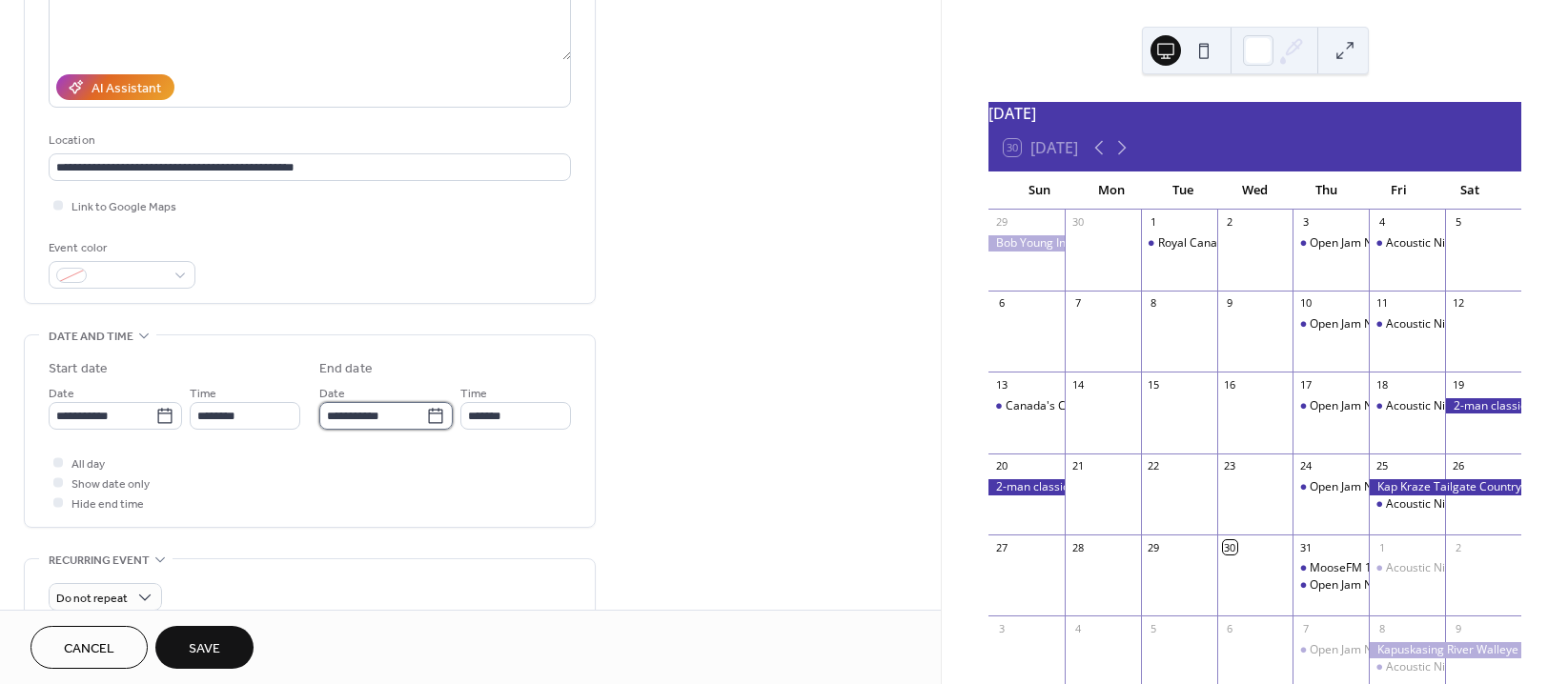click on "**********" at bounding box center (373, 415) 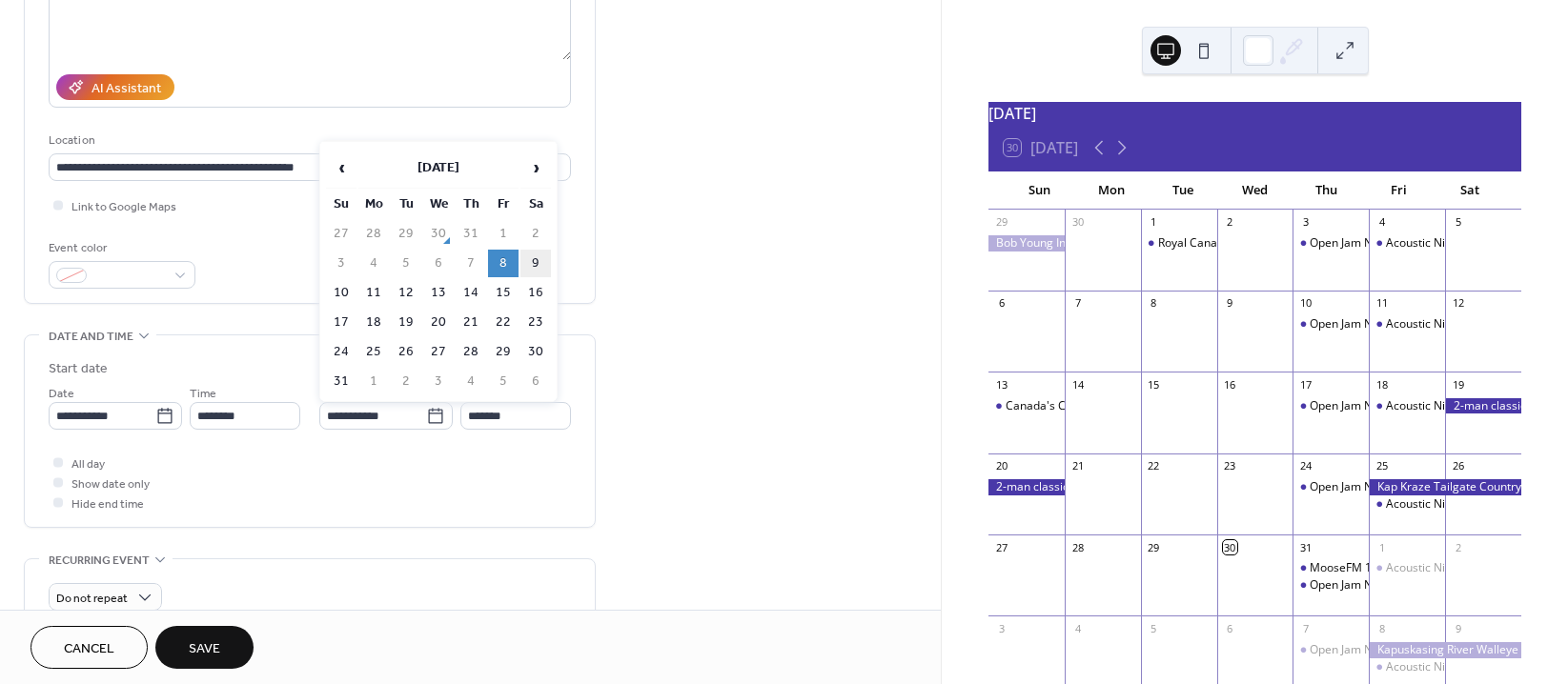 click on "9" at bounding box center (536, 263) 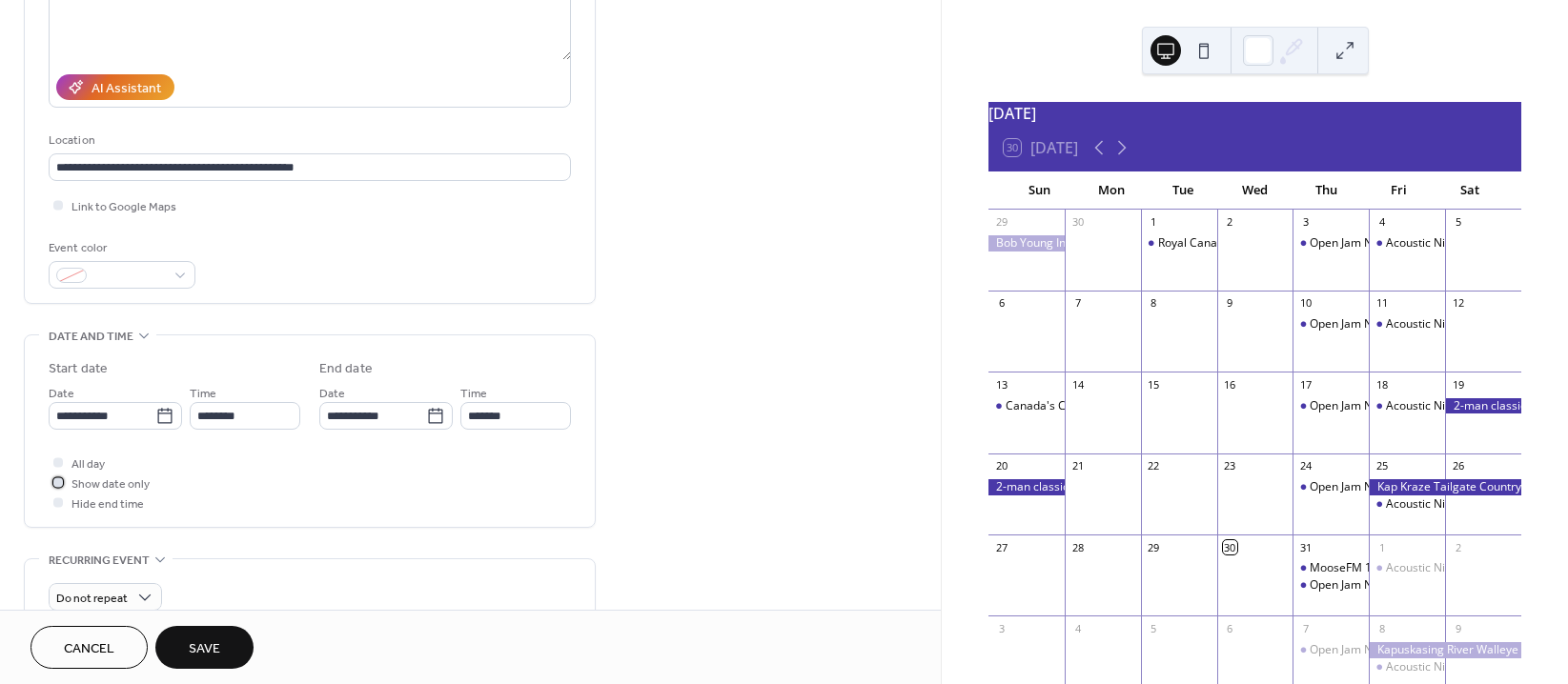 click at bounding box center [58, 482] 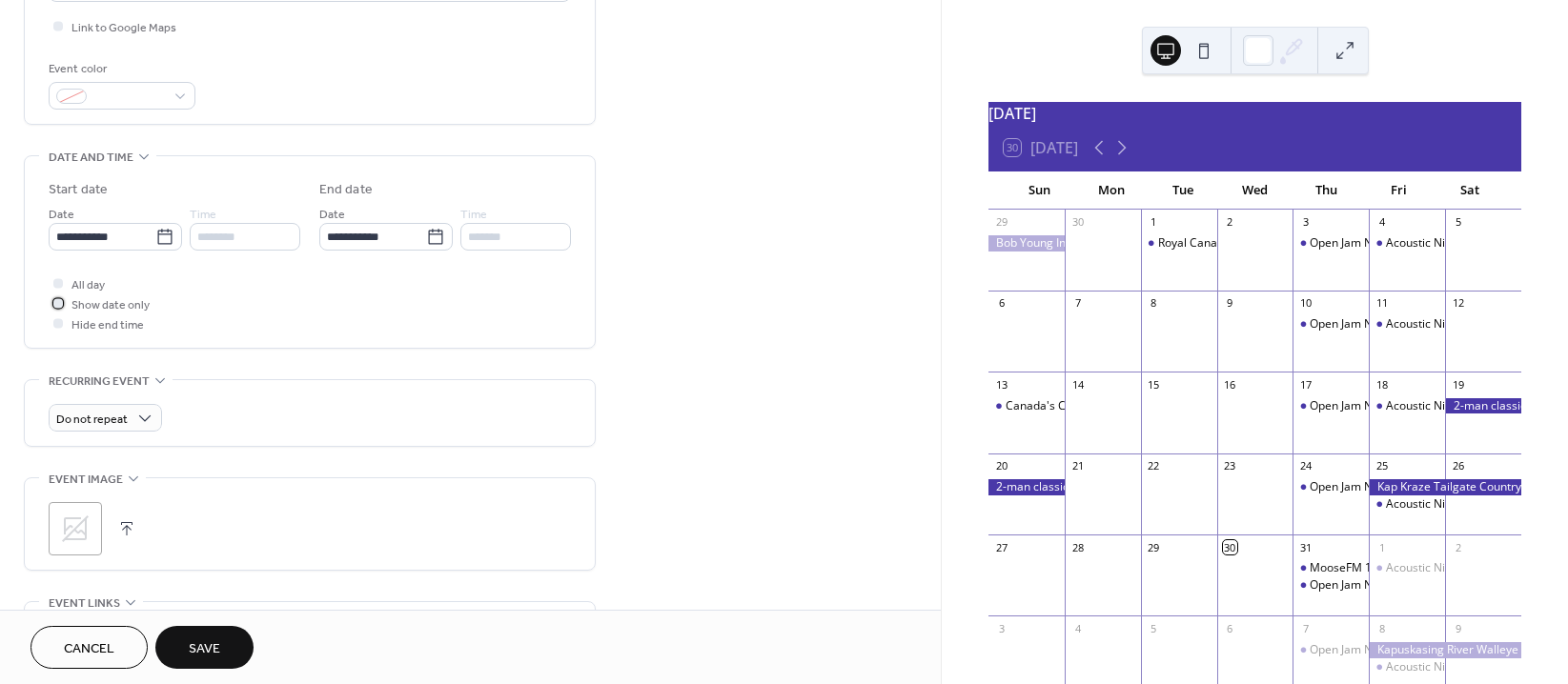 scroll, scrollTop: 476, scrollLeft: 0, axis: vertical 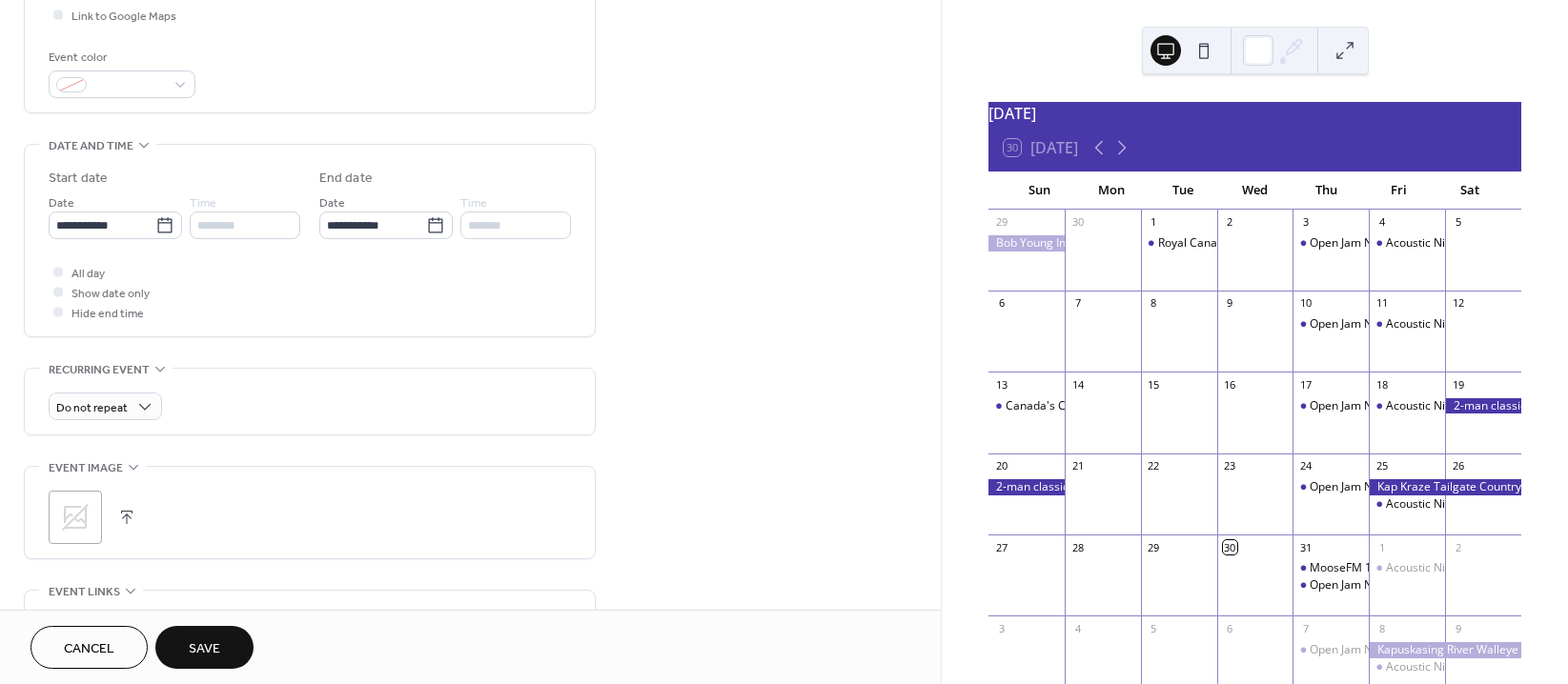 click at bounding box center (127, 517) 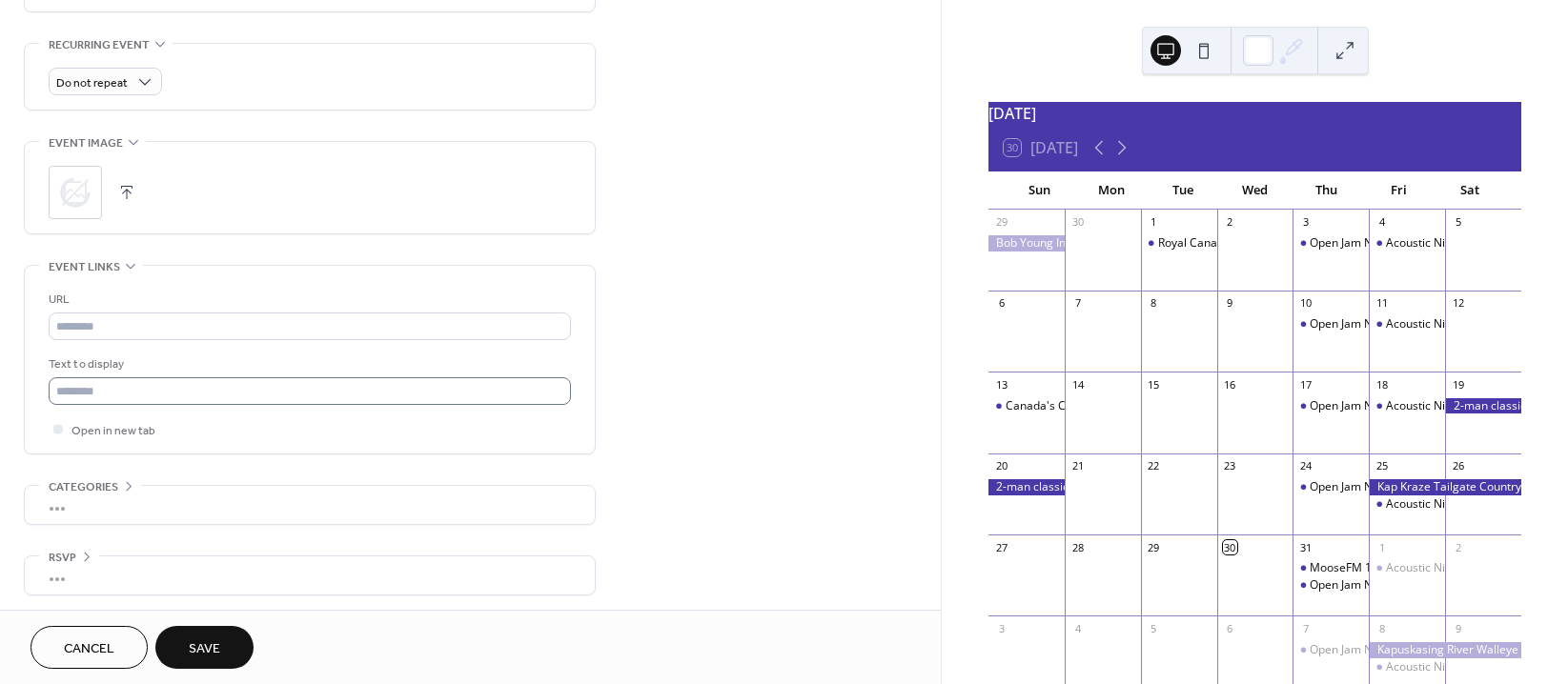scroll, scrollTop: 806, scrollLeft: 0, axis: vertical 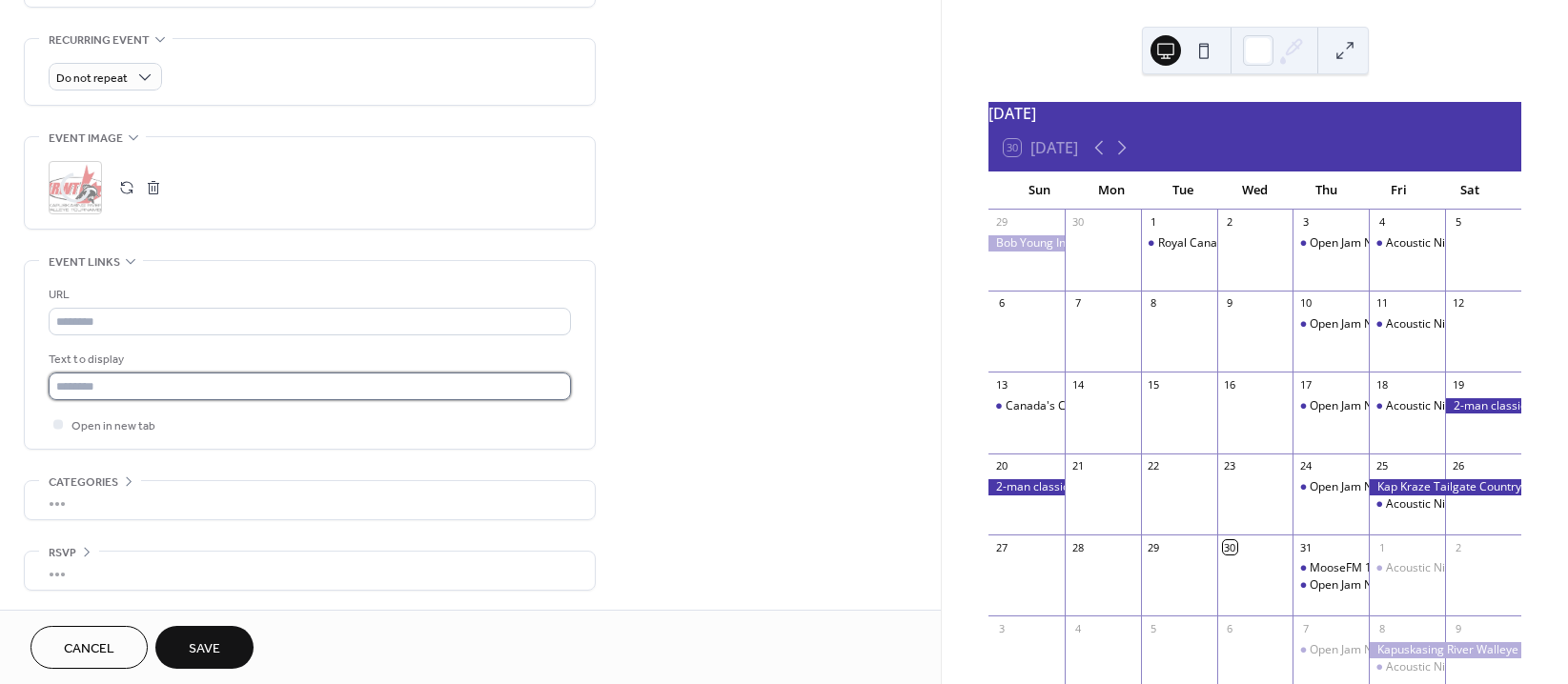 click at bounding box center (310, 386) 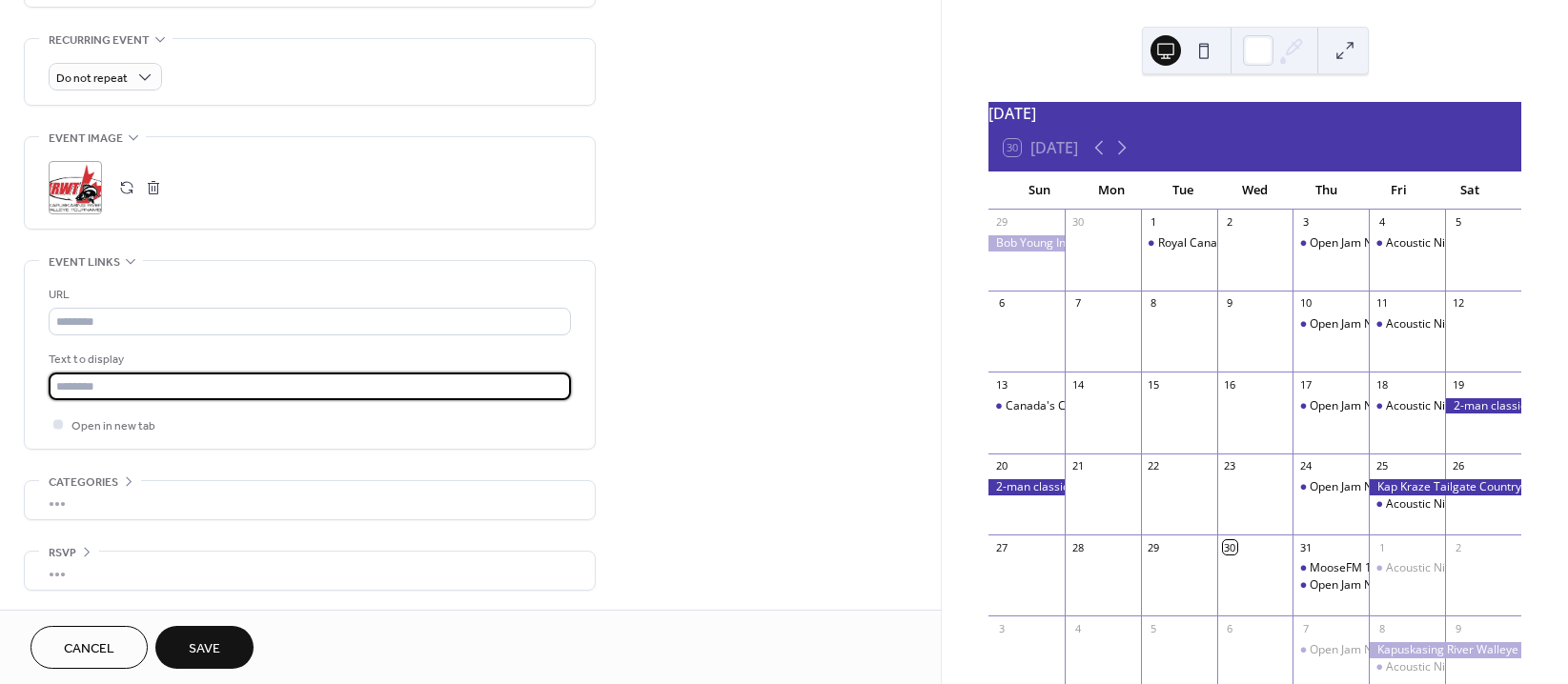 type on "**********" 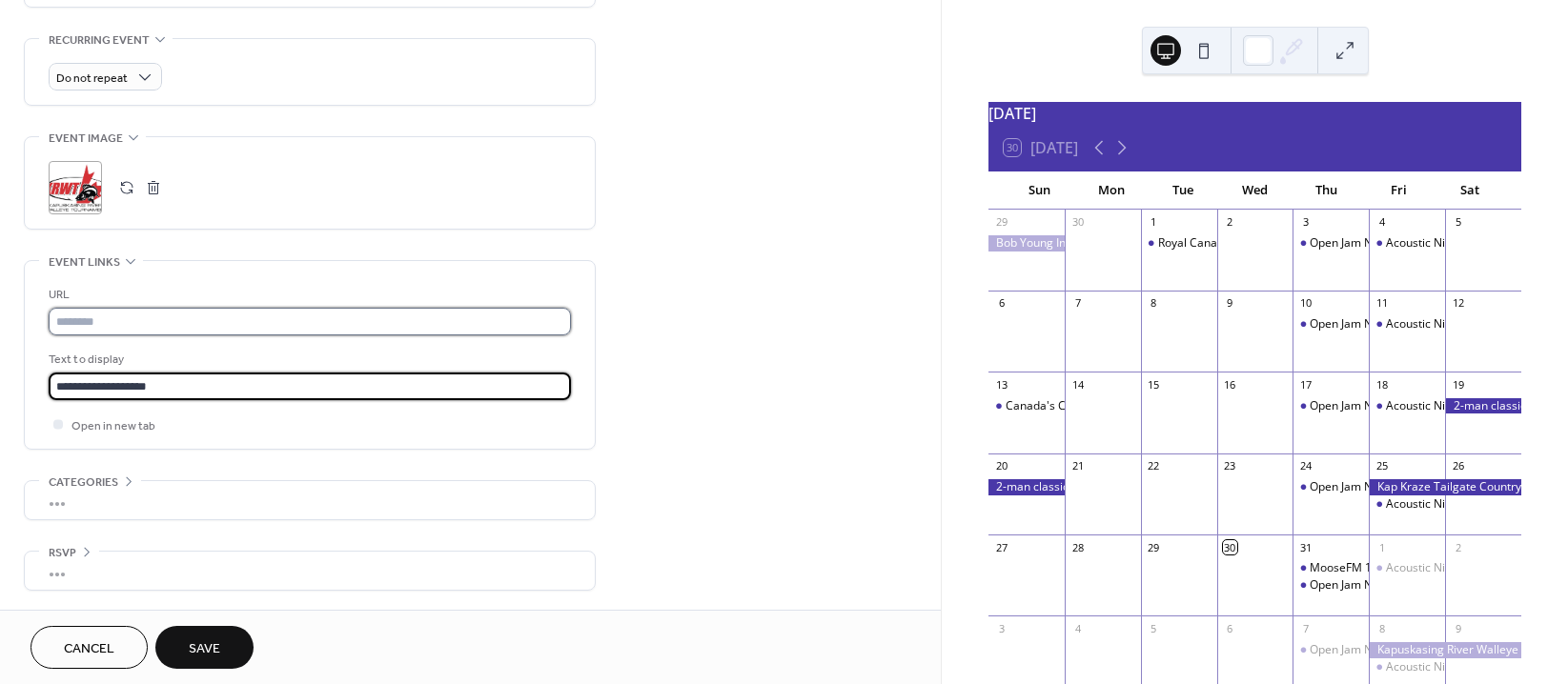 drag, startPoint x: 132, startPoint y: 327, endPoint x: 153, endPoint y: 321, distance: 21.84033 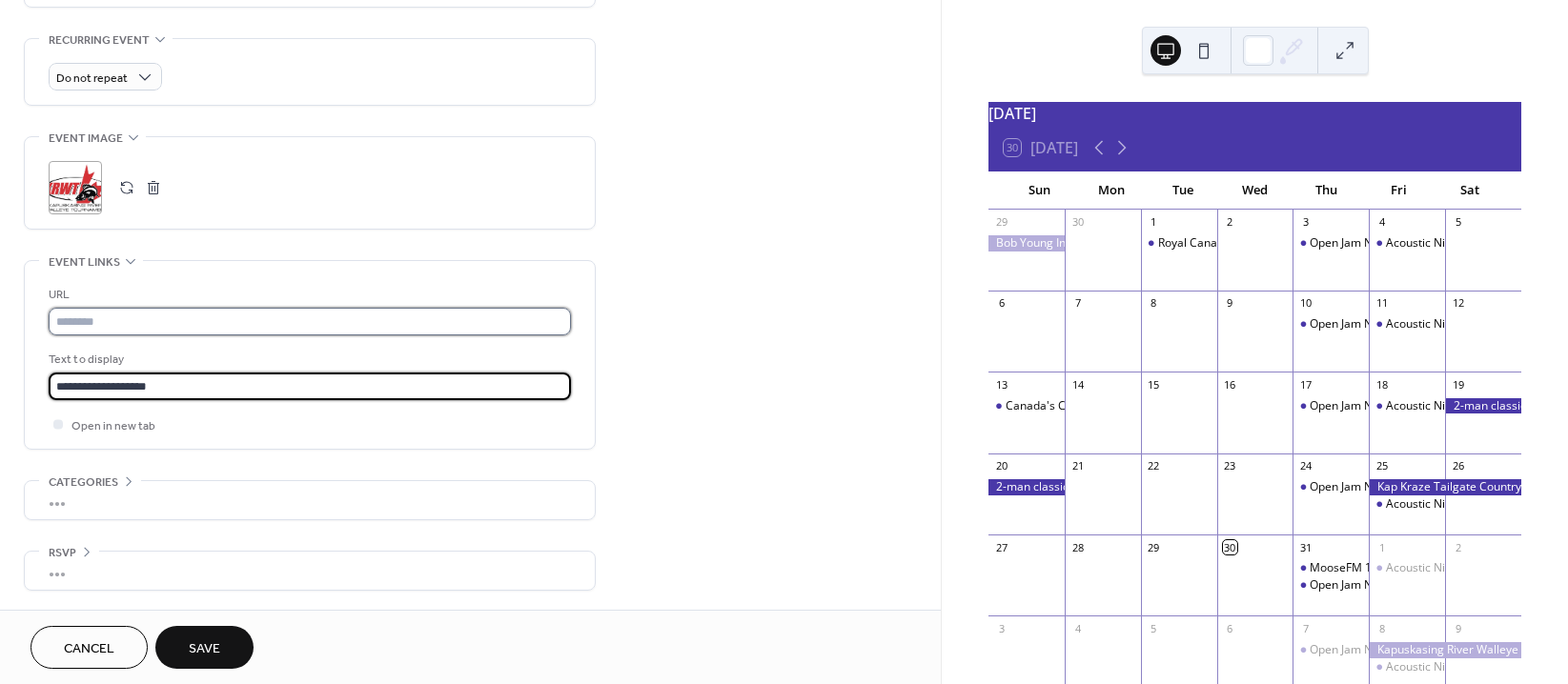 click at bounding box center (310, 321) 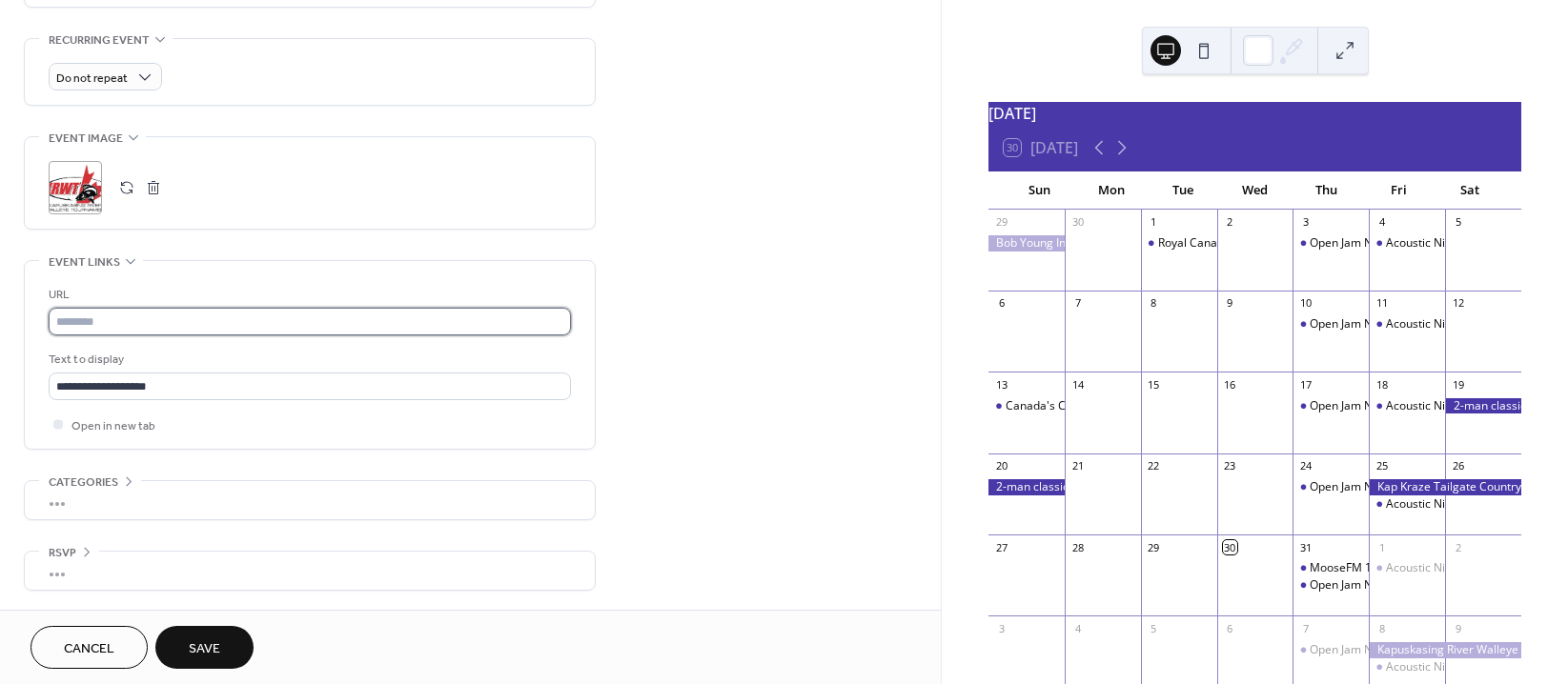 click at bounding box center (310, 321) 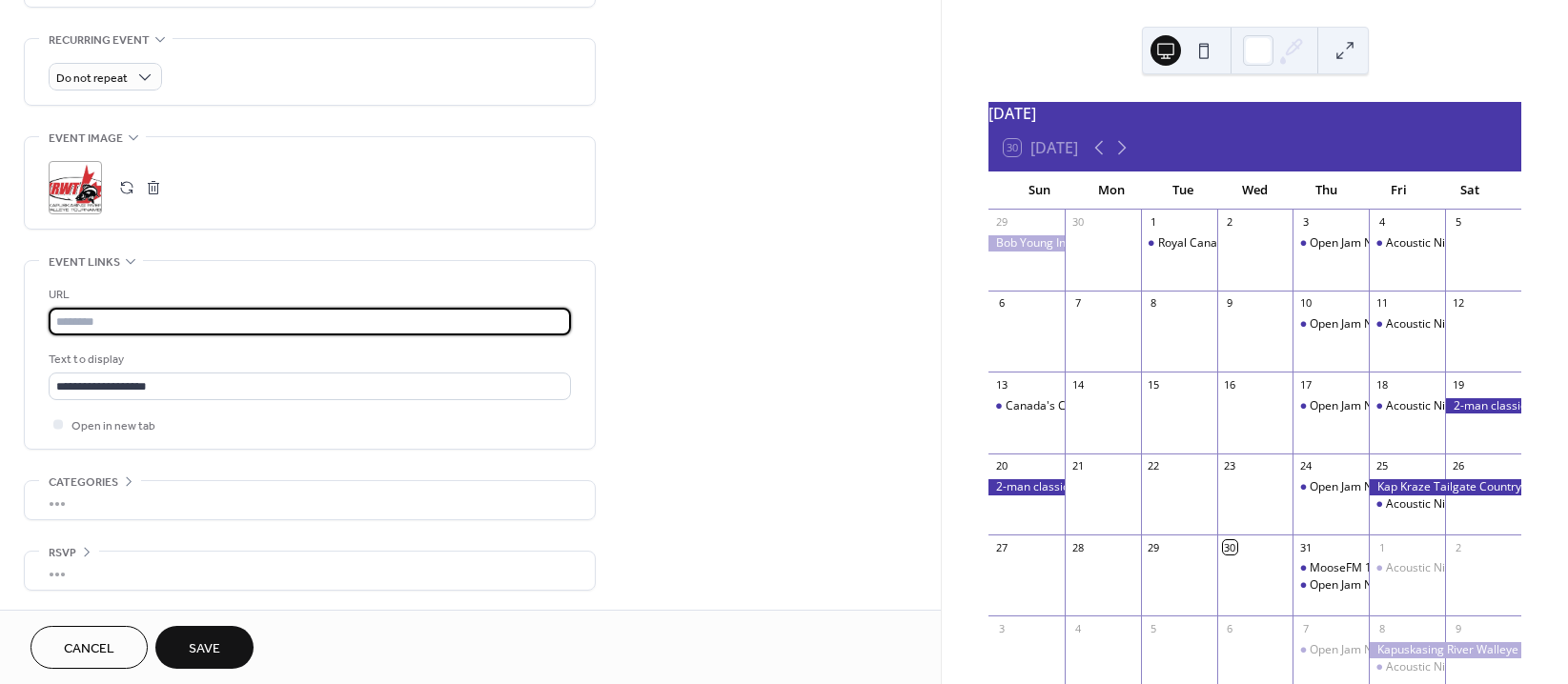paste on "**********" 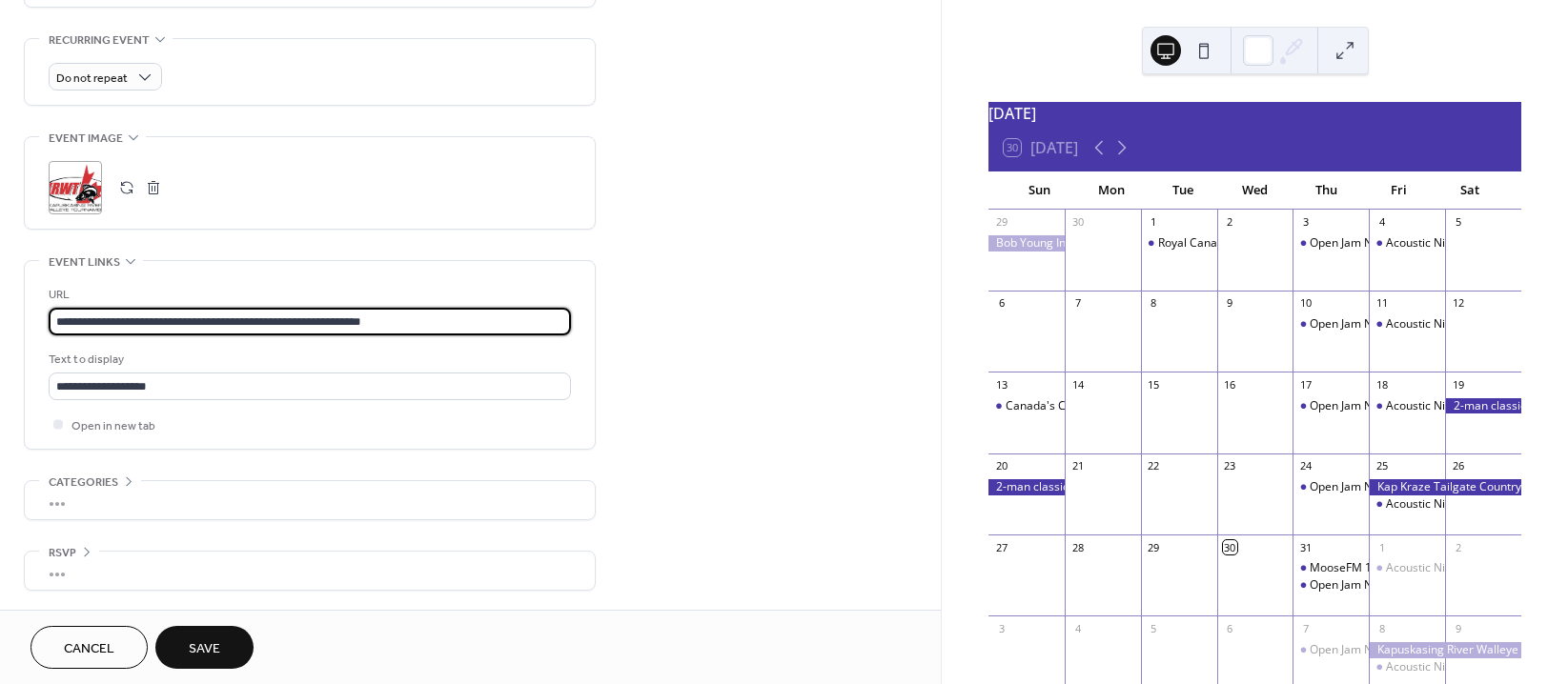type on "**********" 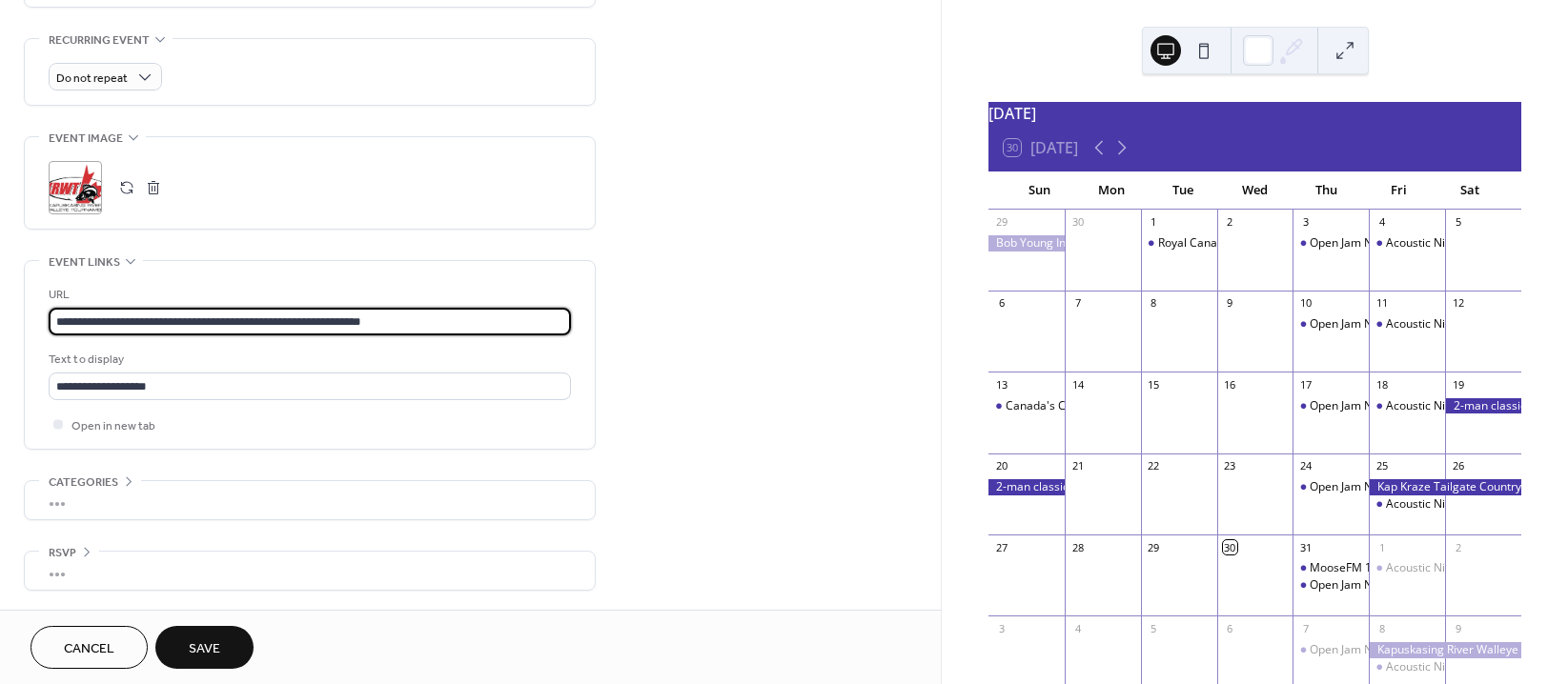 click on "**********" at bounding box center [470, -46] 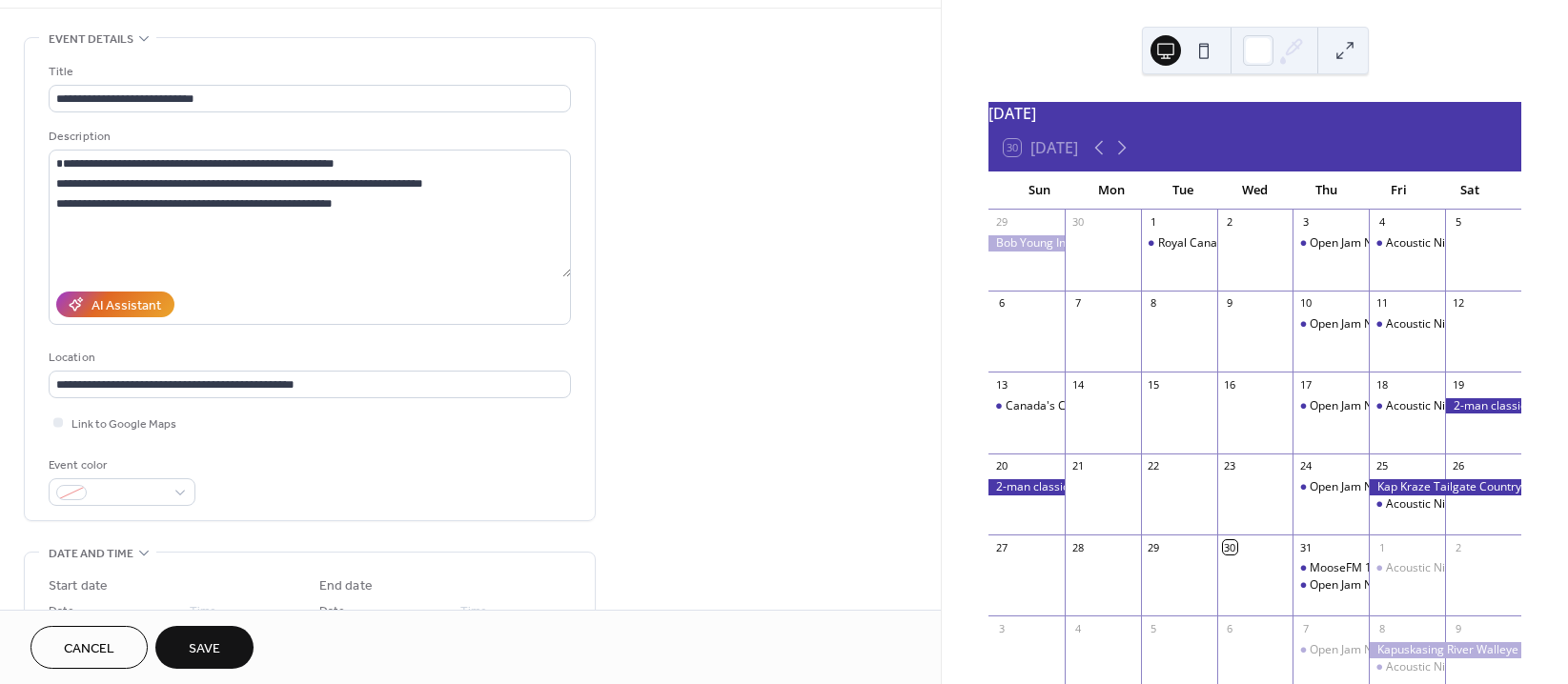 scroll, scrollTop: 0, scrollLeft: 0, axis: both 